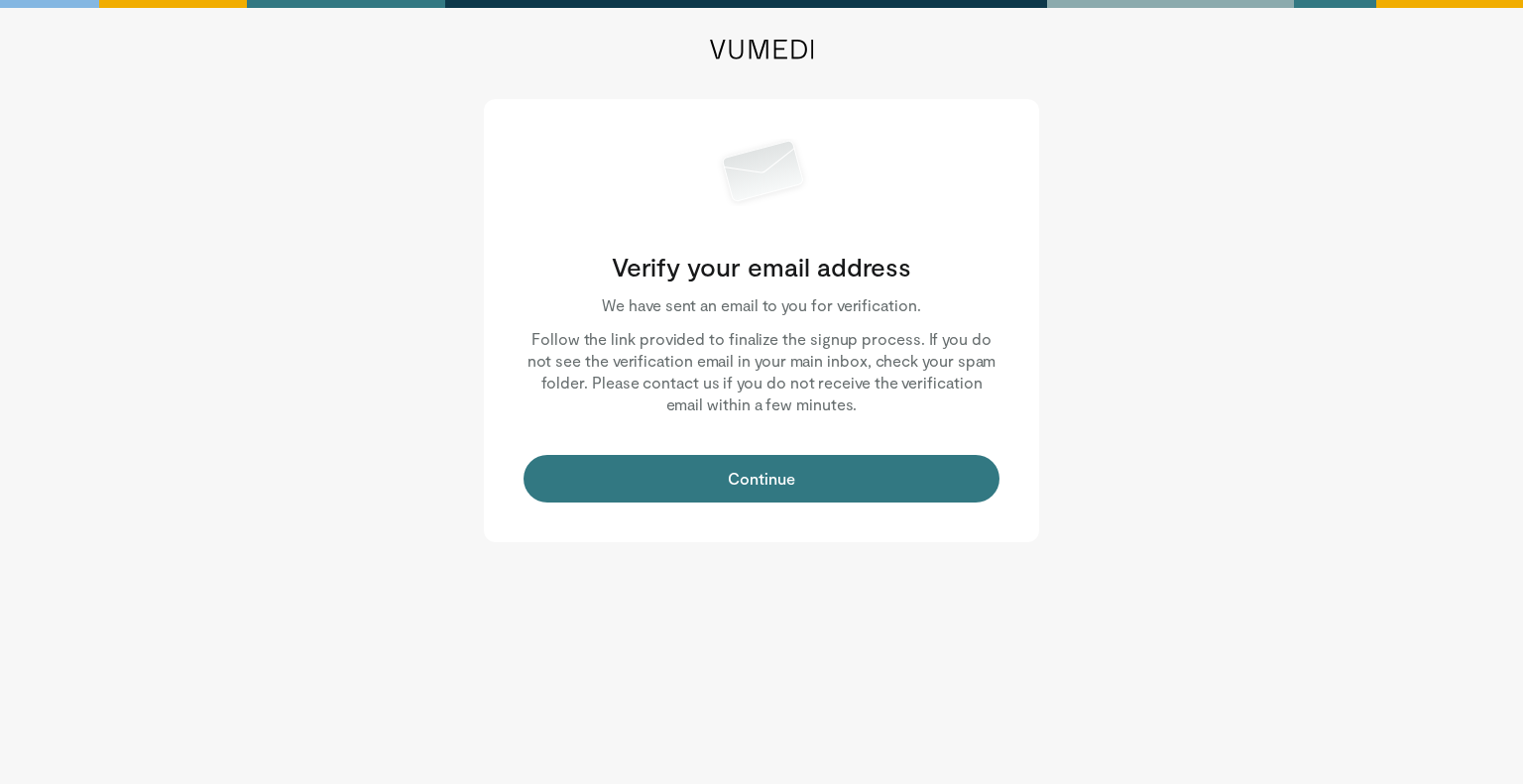 scroll, scrollTop: 0, scrollLeft: 0, axis: both 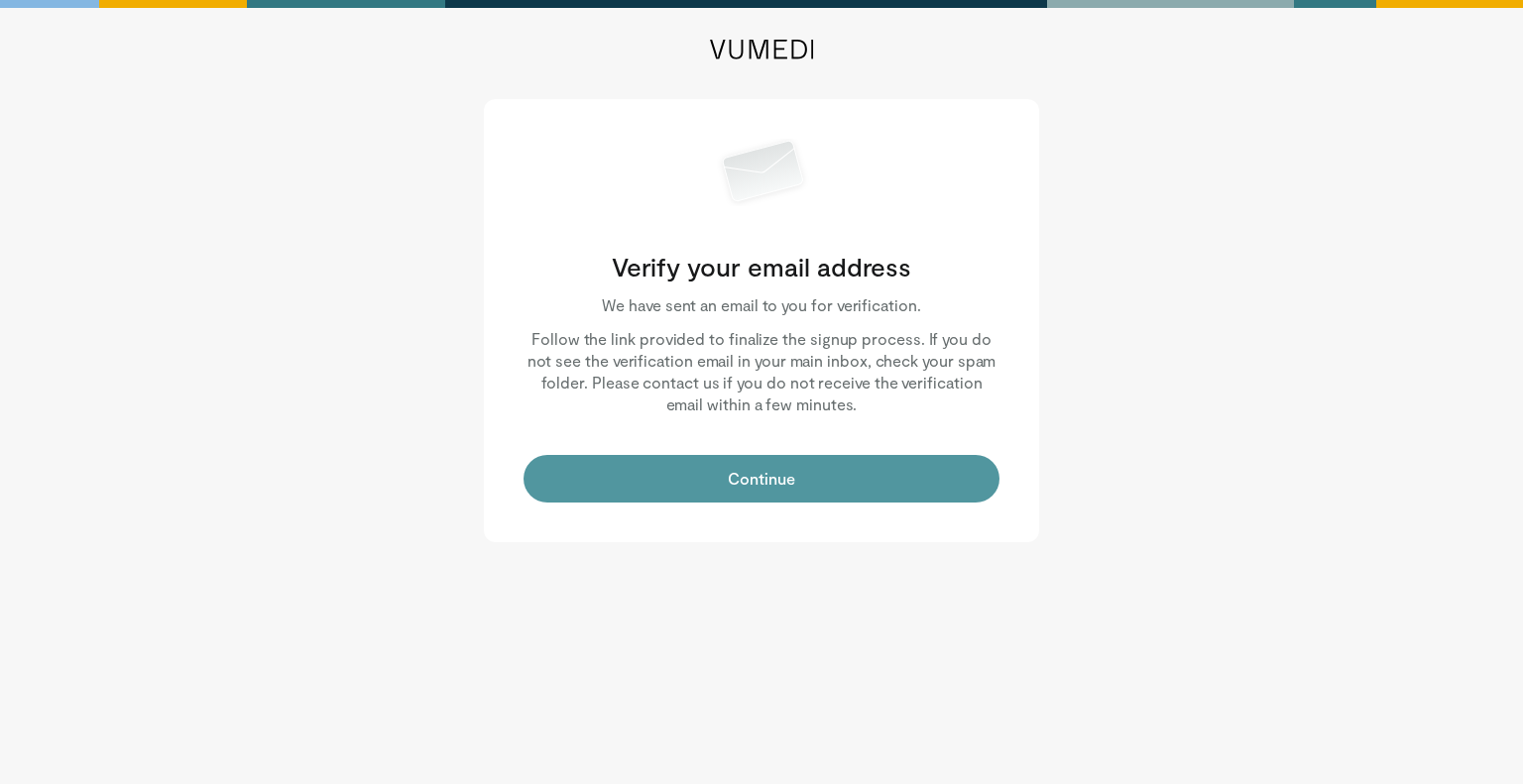 click on "Continue" at bounding box center (762, 479) 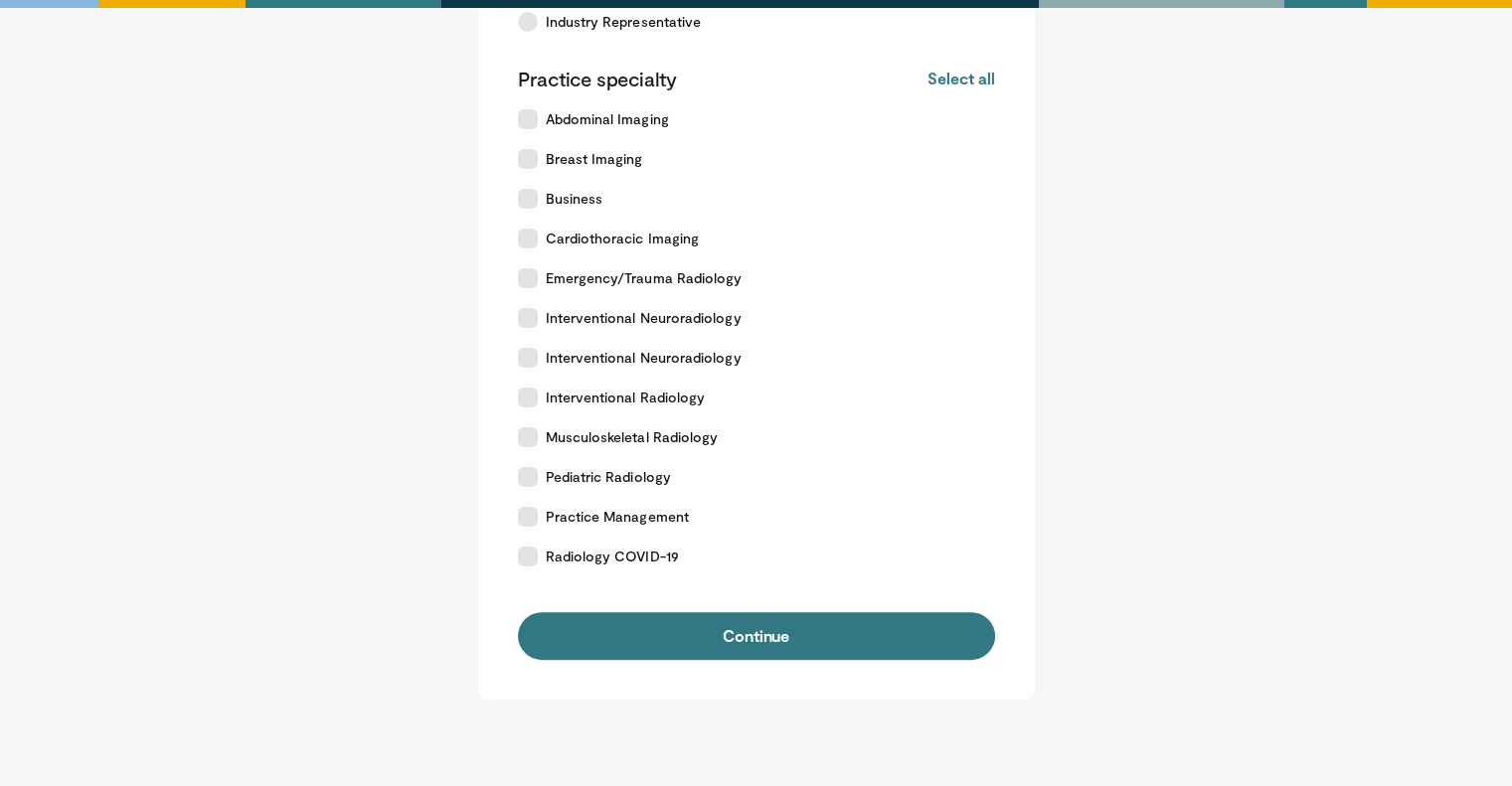 scroll, scrollTop: 336, scrollLeft: 0, axis: vertical 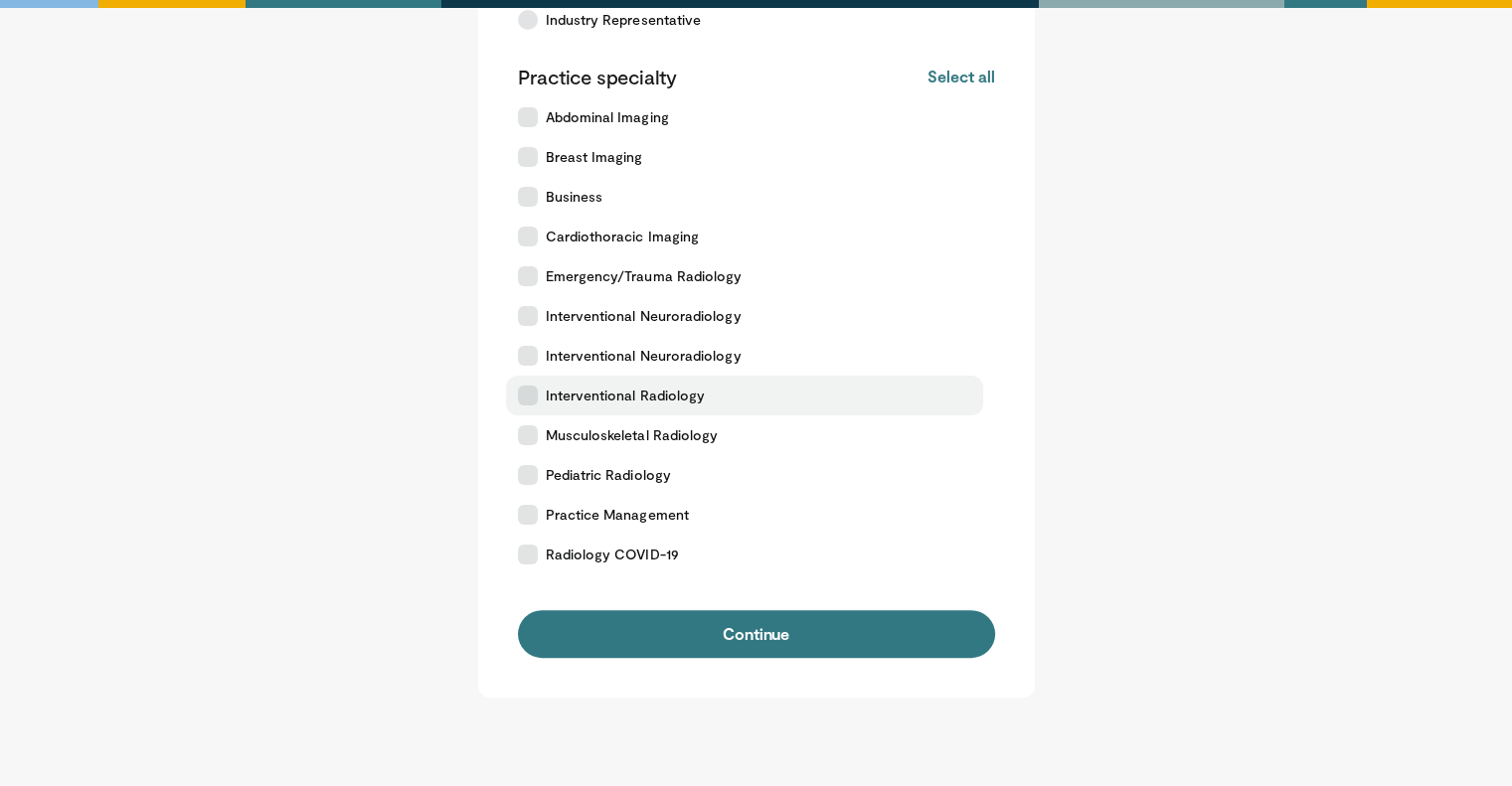 click on "Interventional Radiology" at bounding box center (745, 395) 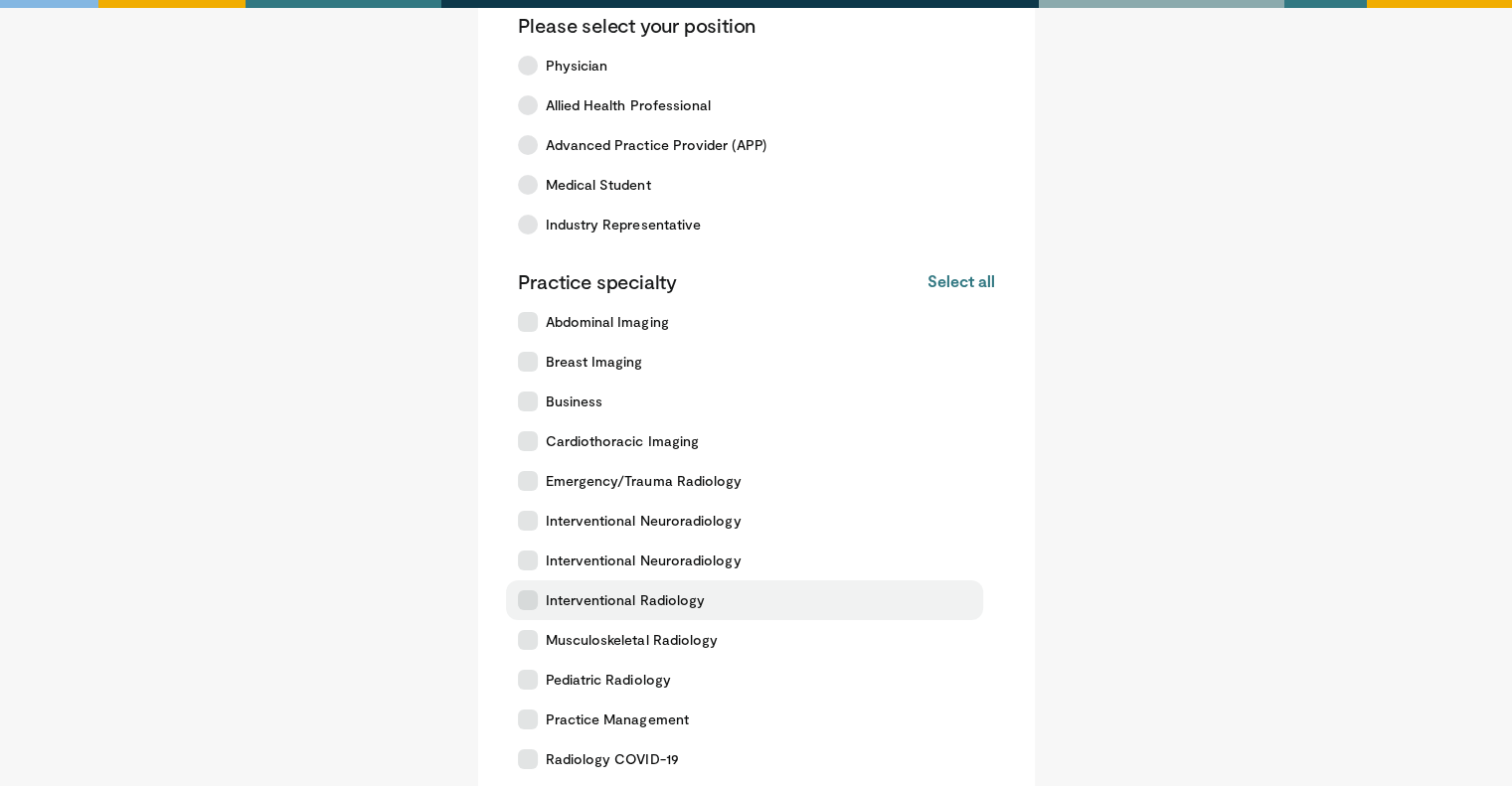 scroll, scrollTop: 131, scrollLeft: 0, axis: vertical 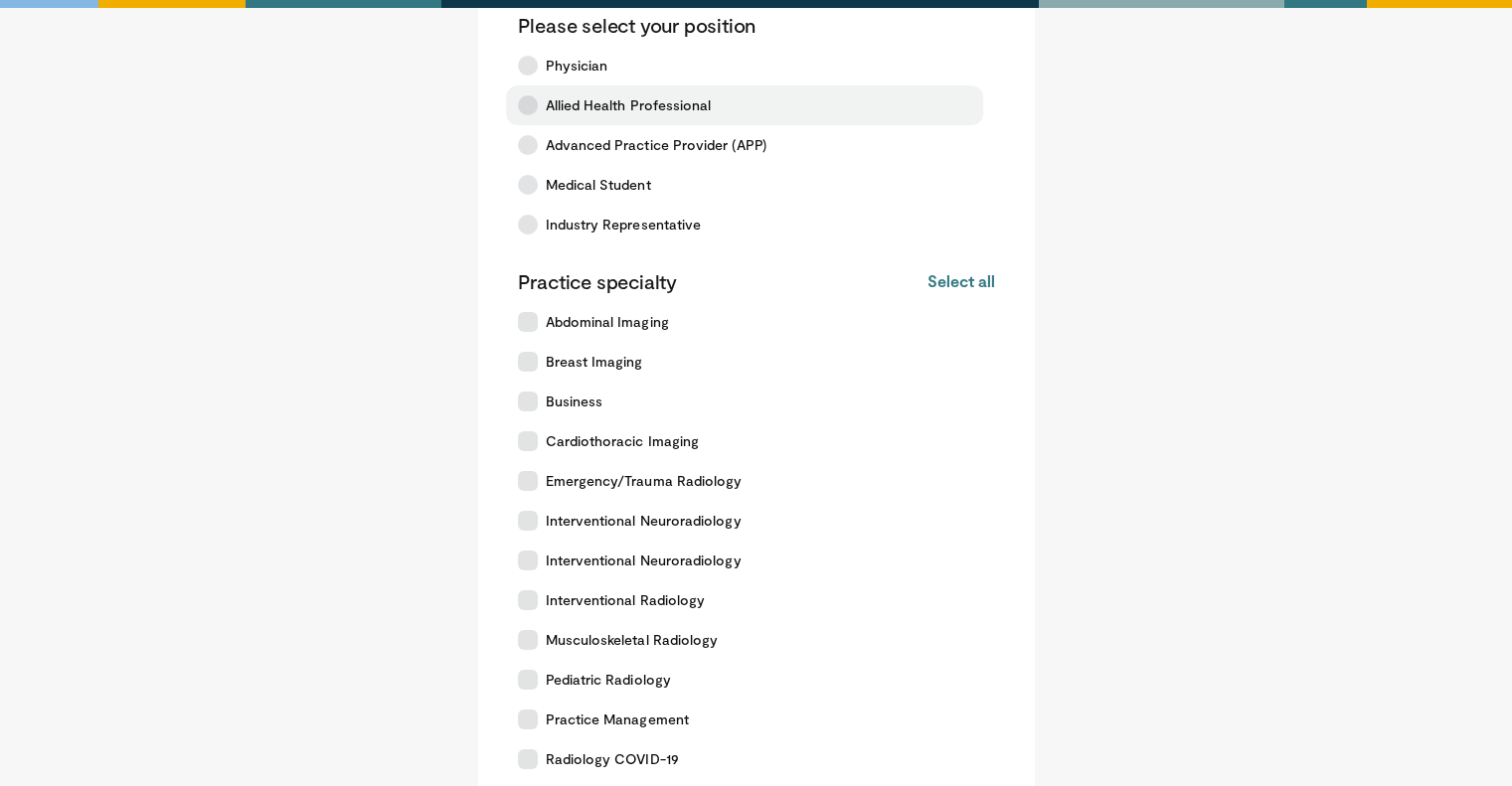click on "Allied Health Professional" at bounding box center [745, 105] 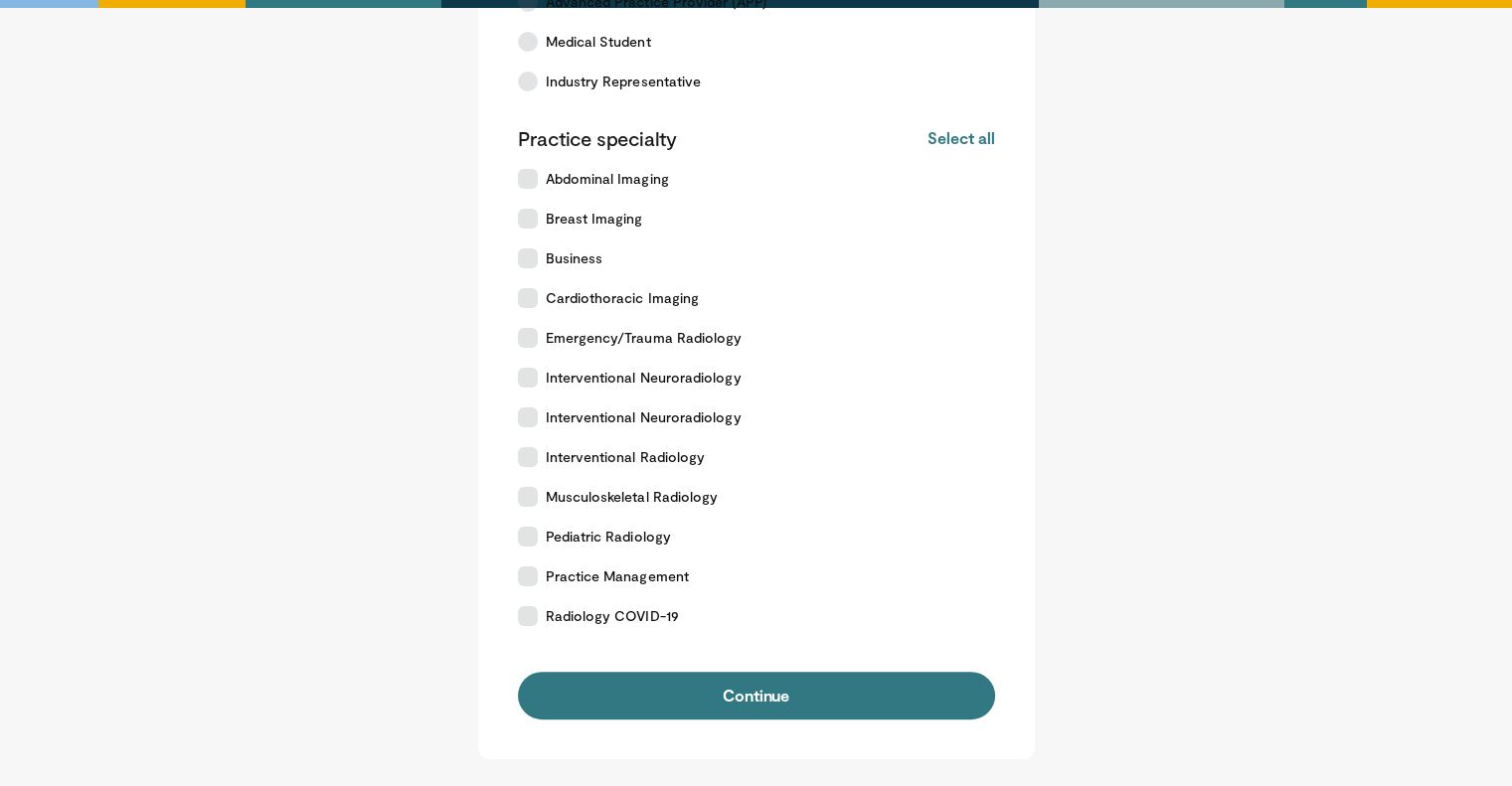 scroll, scrollTop: 286, scrollLeft: 0, axis: vertical 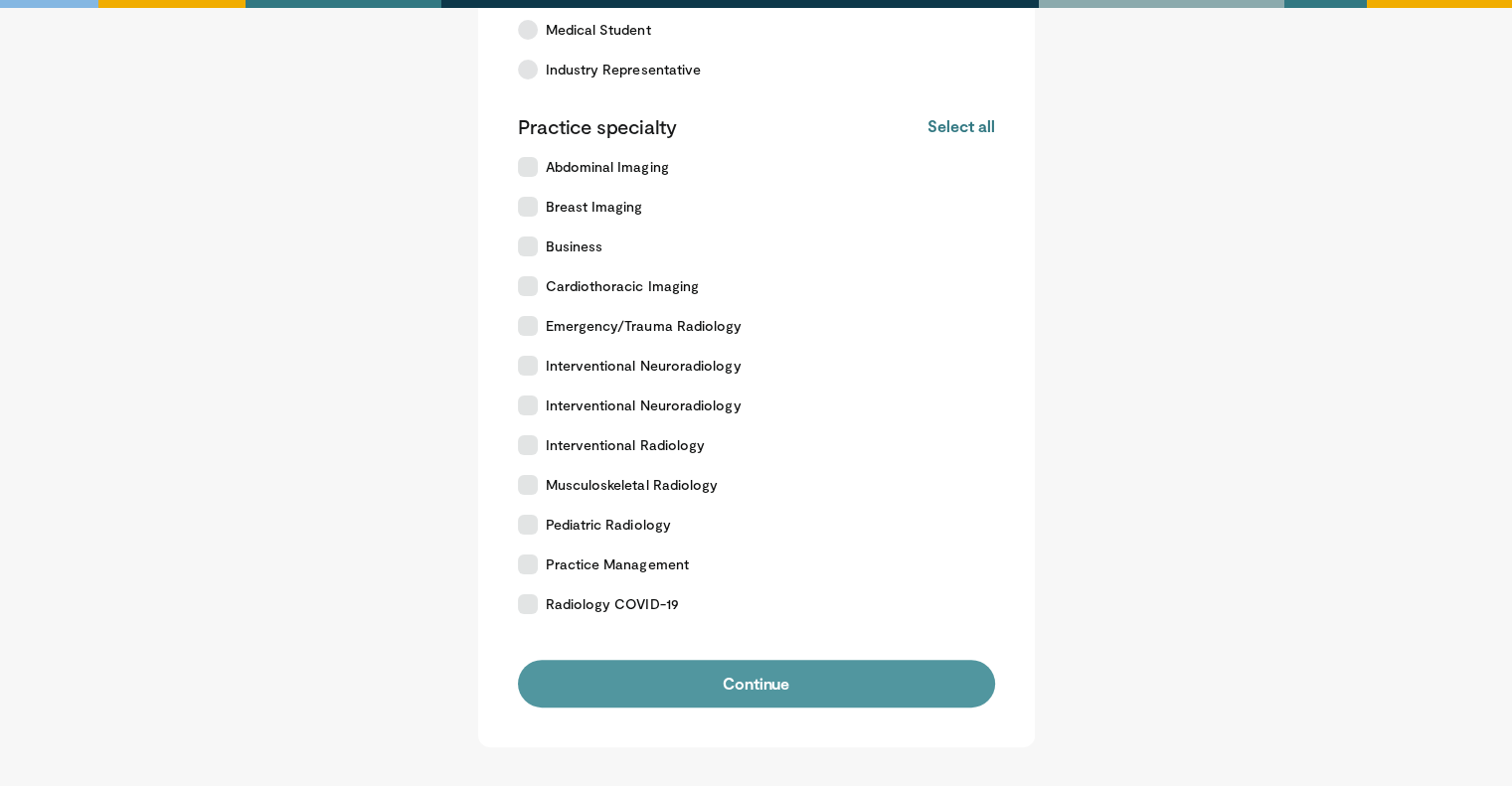 click on "Continue" at bounding box center (756, 684) 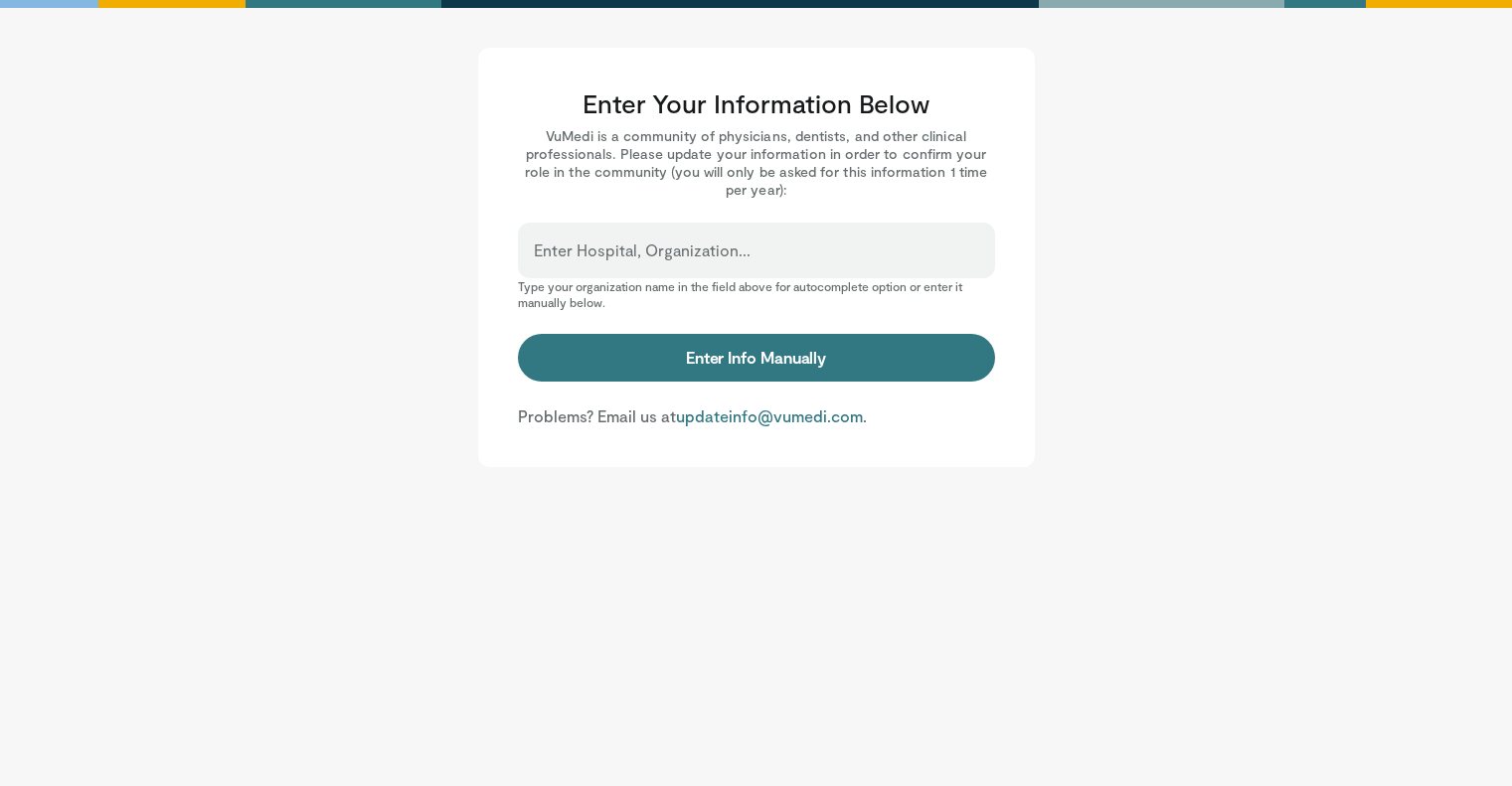 scroll, scrollTop: 0, scrollLeft: 0, axis: both 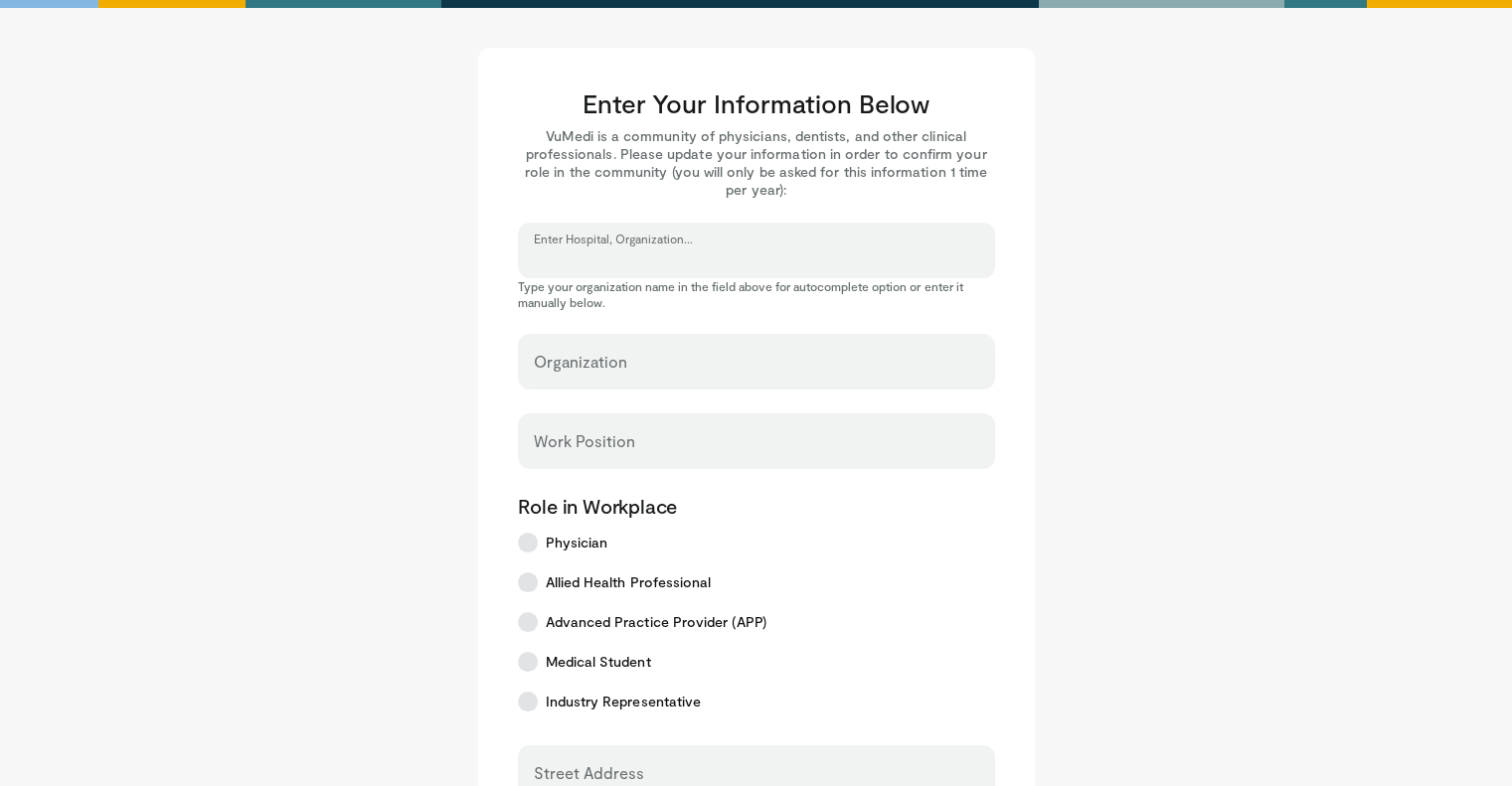 click on "Enter Hospital, Organization..." at bounding box center (756, 259) 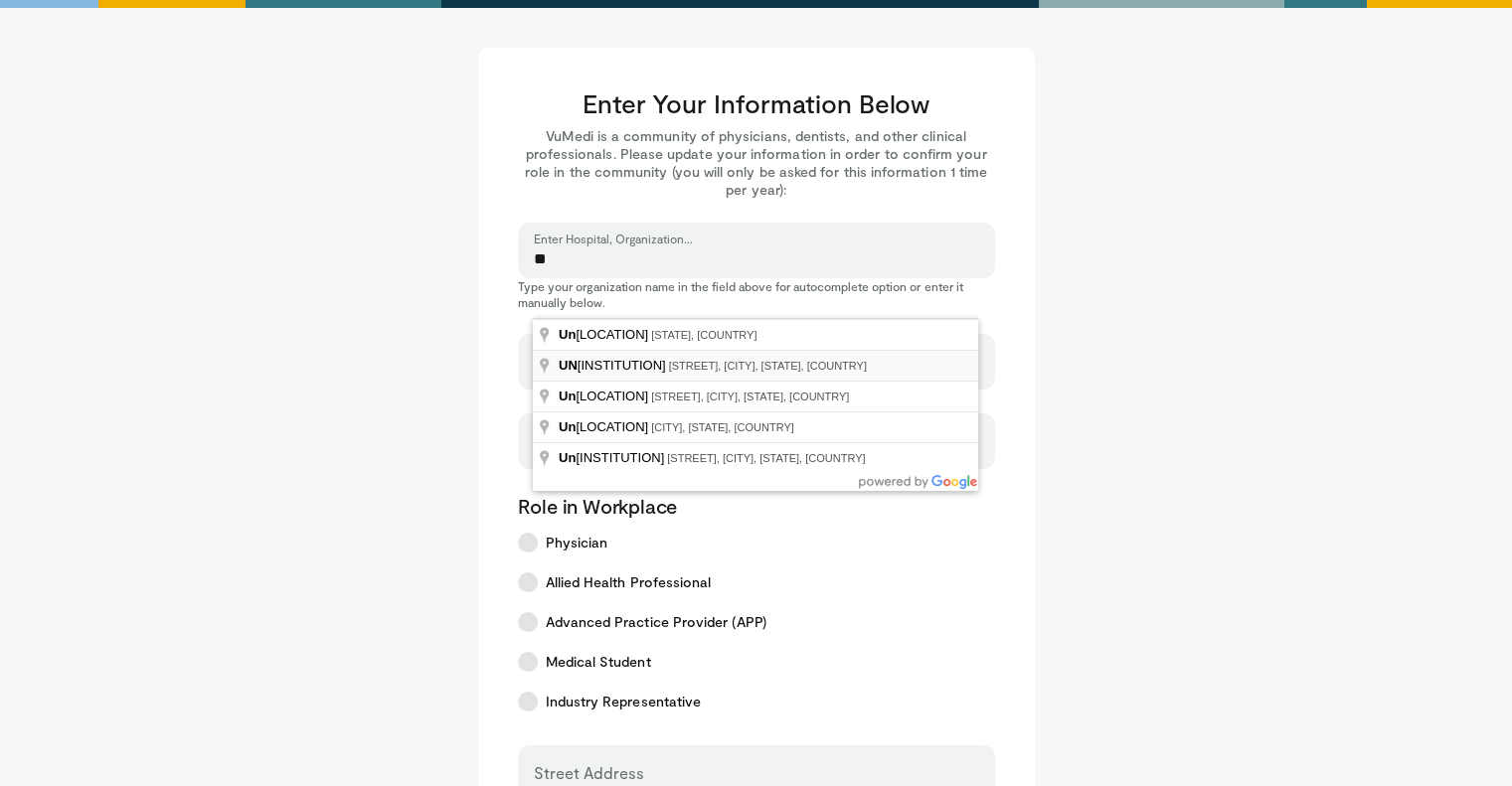 type on "**********" 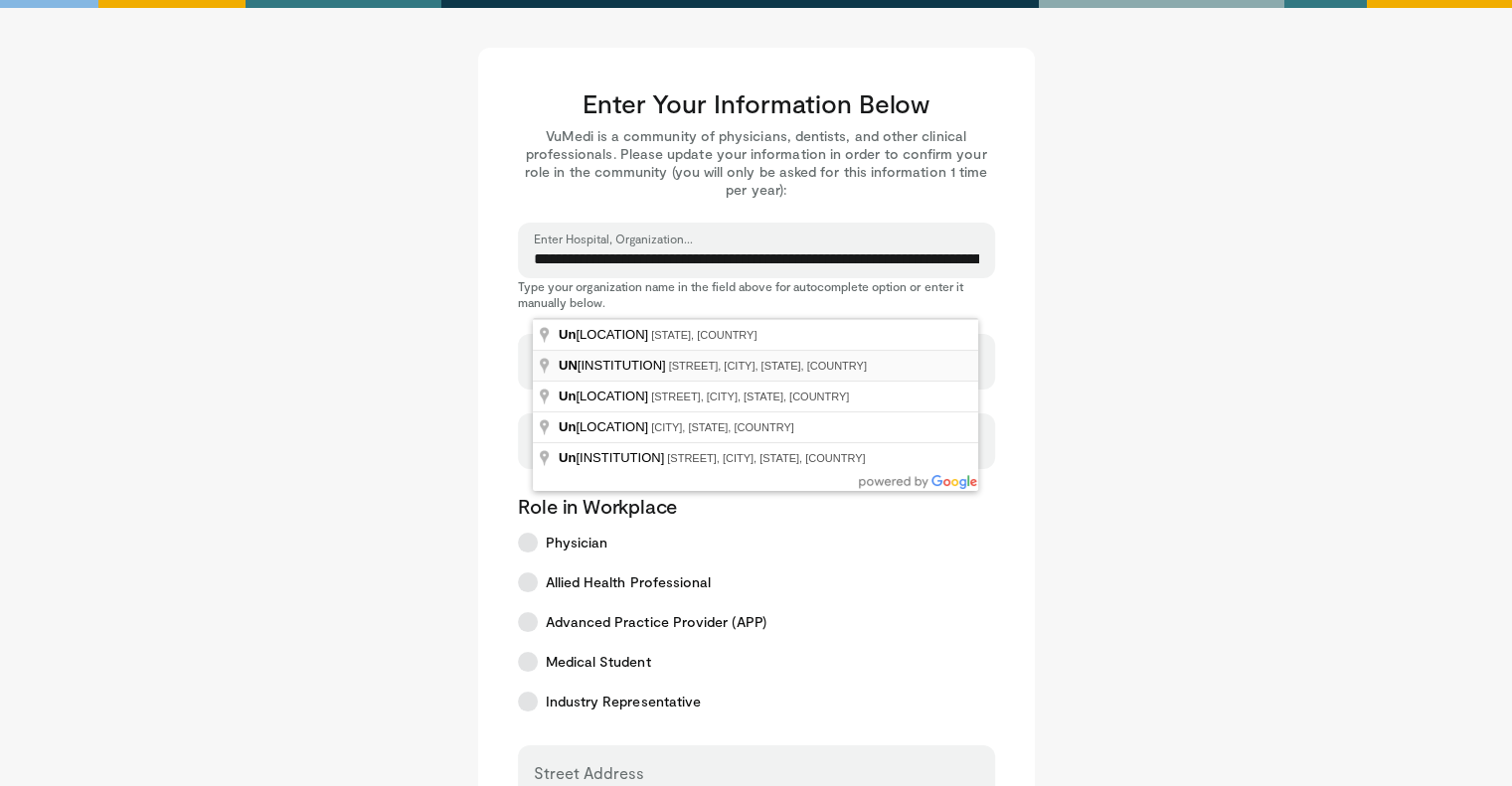 type on "**********" 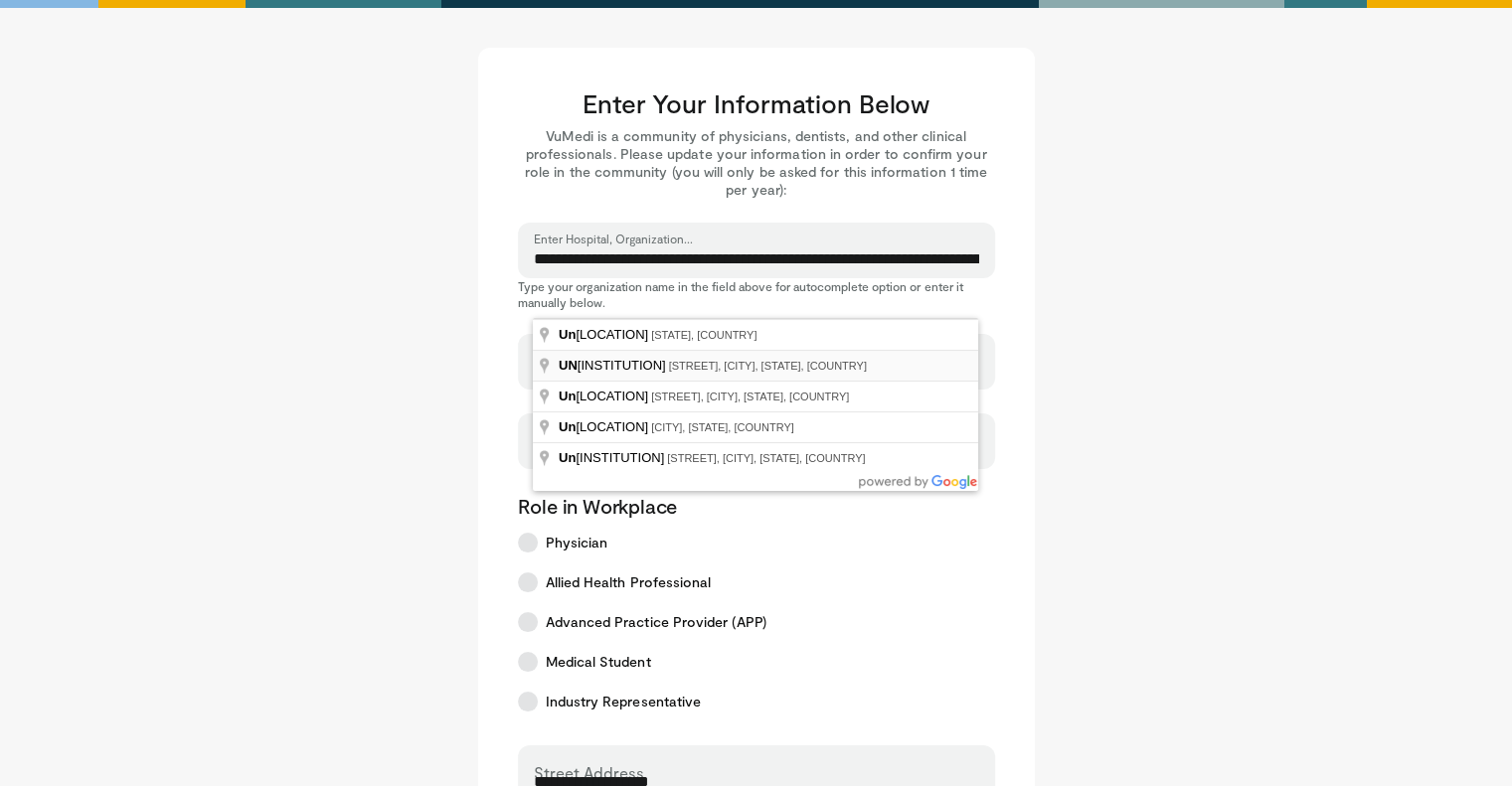 type on "*********" 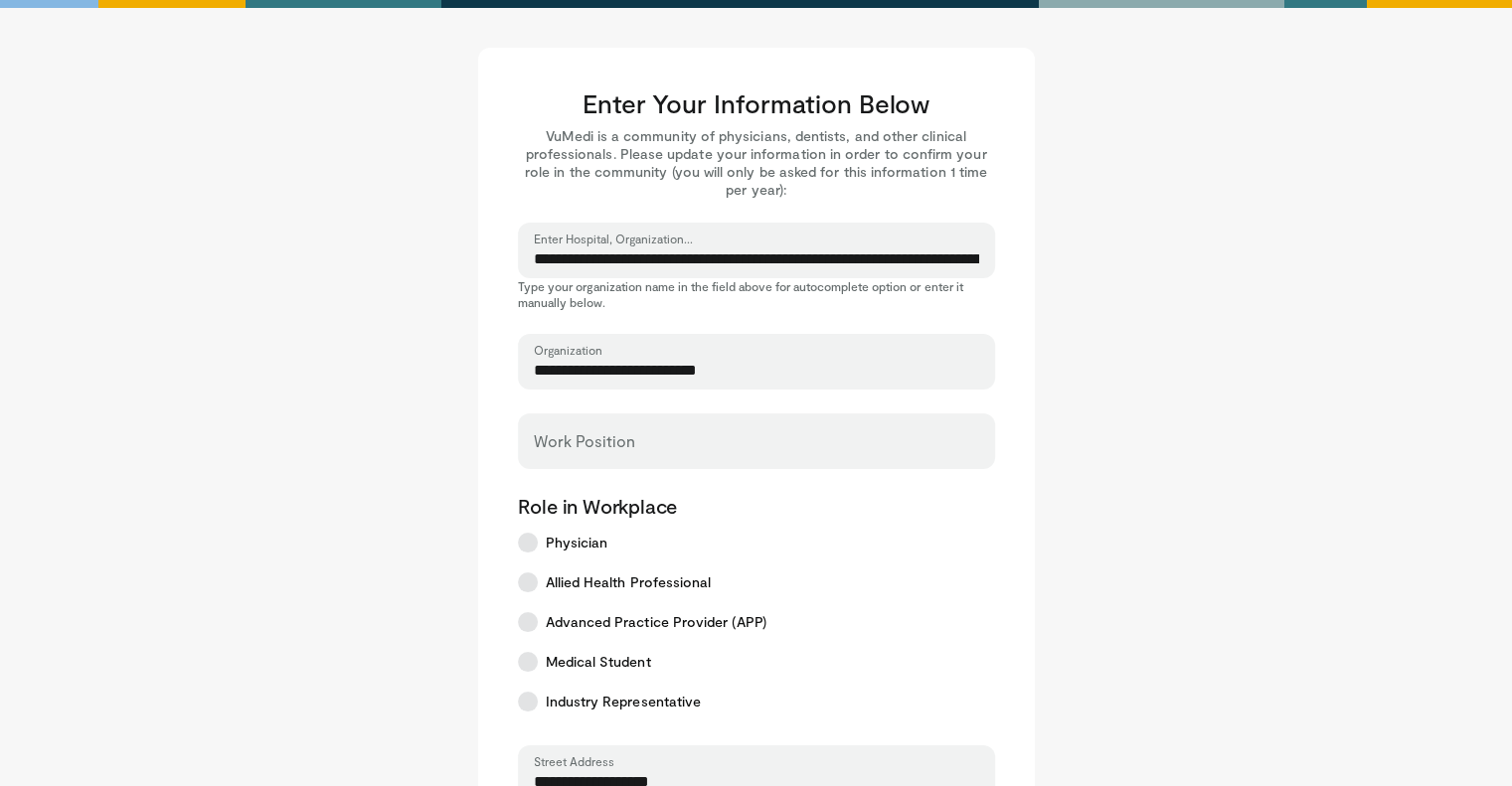 click on "Work Position" at bounding box center (756, 441) 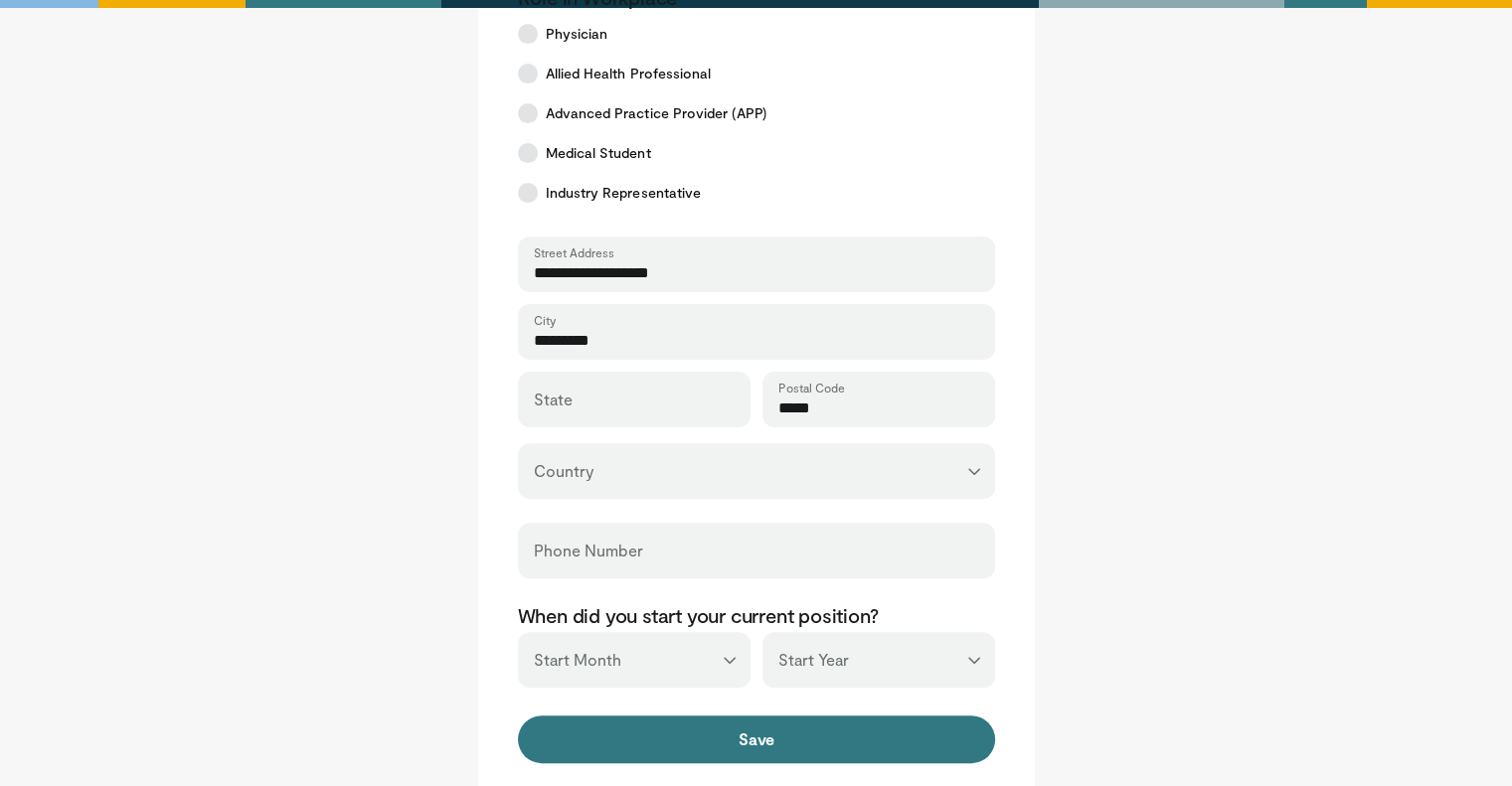 scroll, scrollTop: 771, scrollLeft: 0, axis: vertical 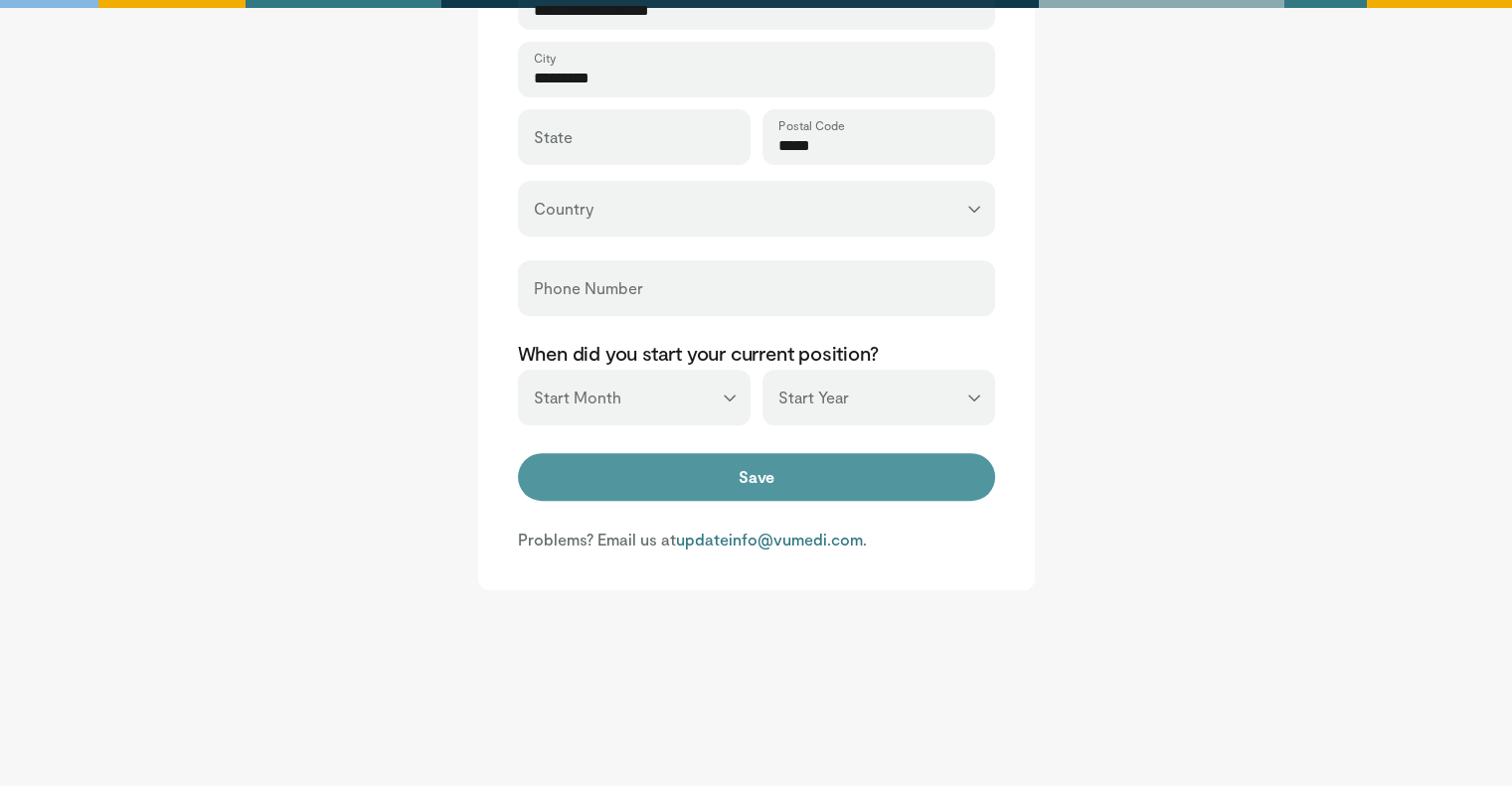 click on "Save" at bounding box center (756, 477) 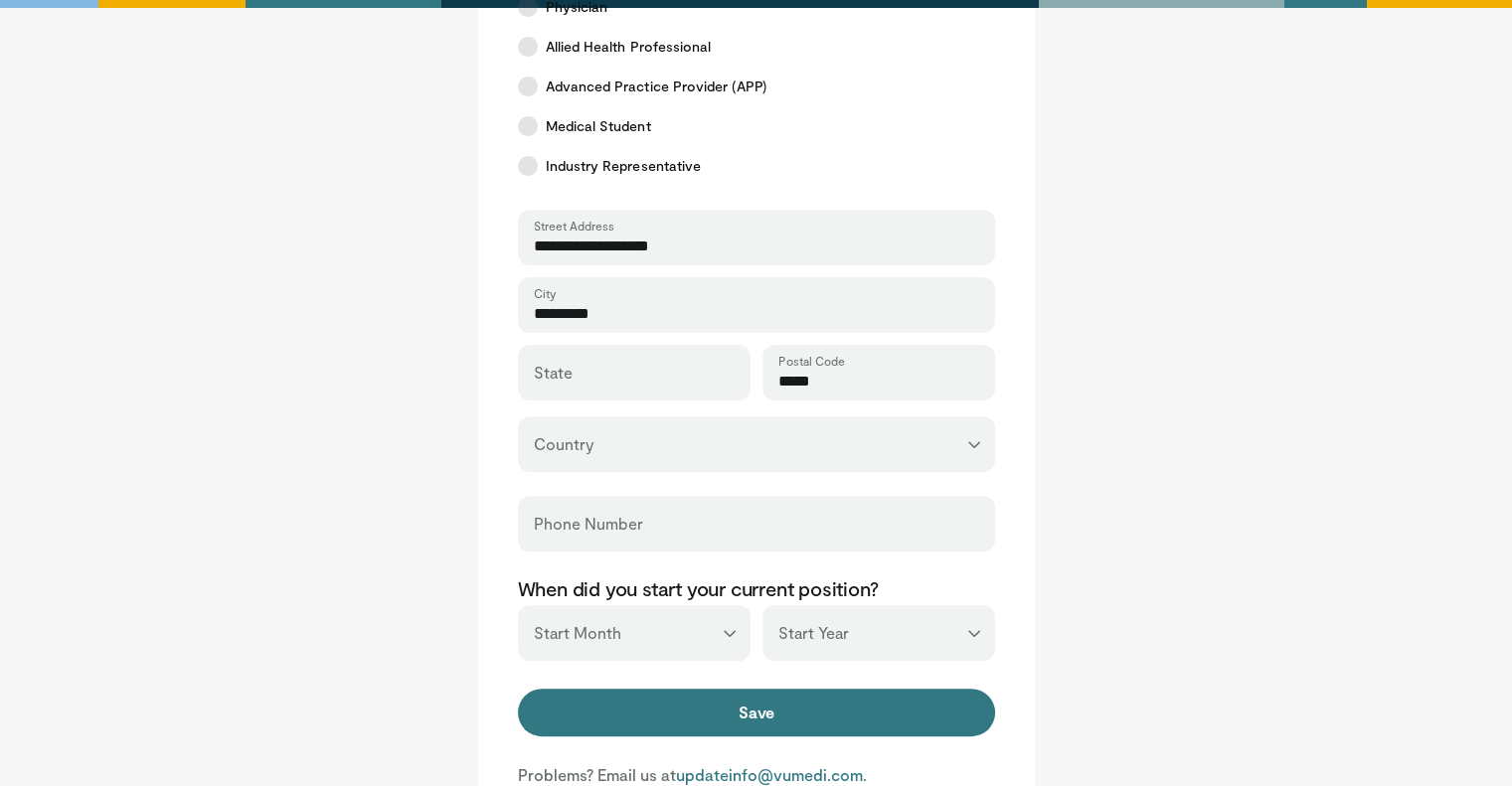 scroll, scrollTop: 537, scrollLeft: 0, axis: vertical 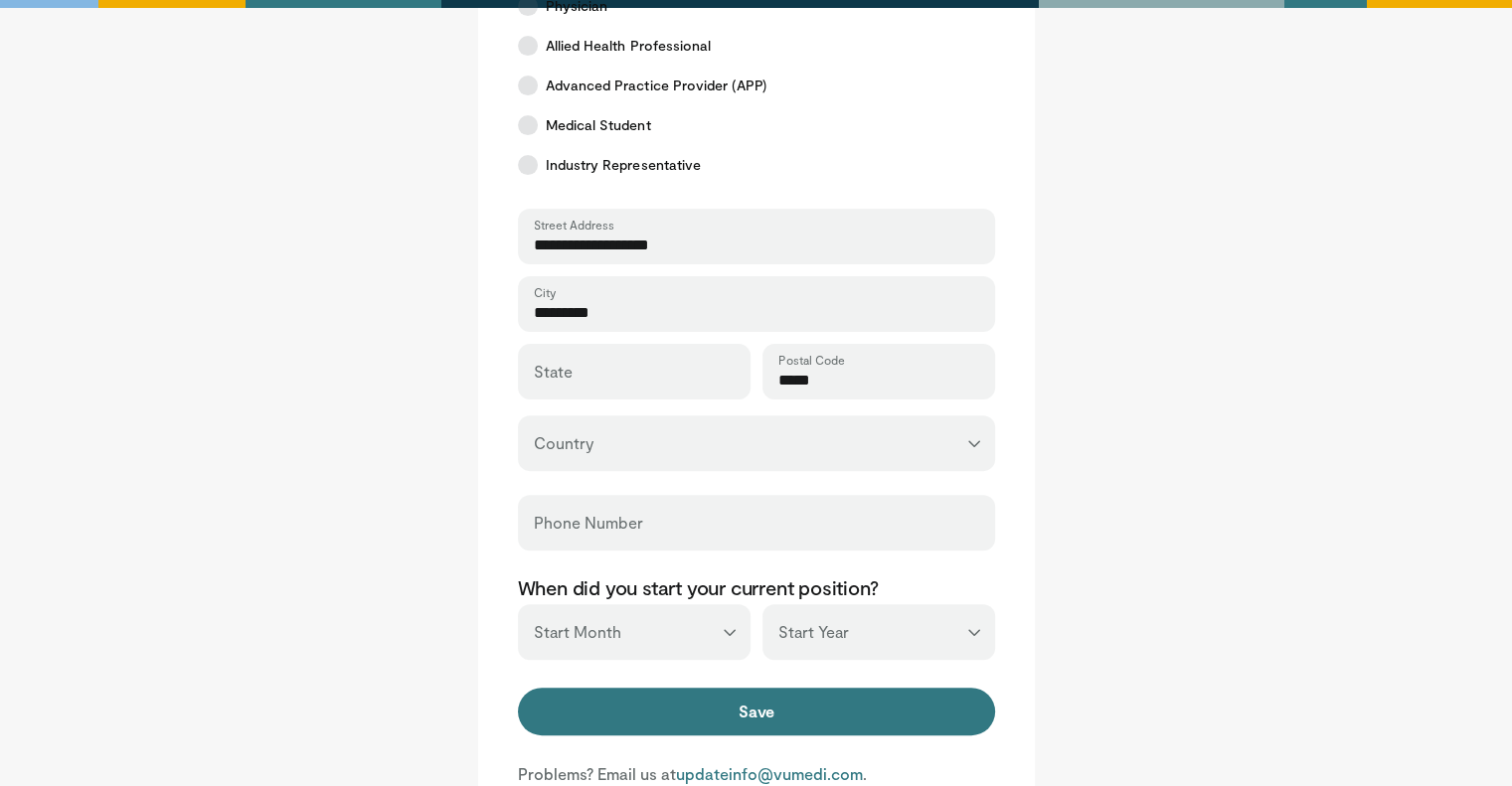 type on "**********" 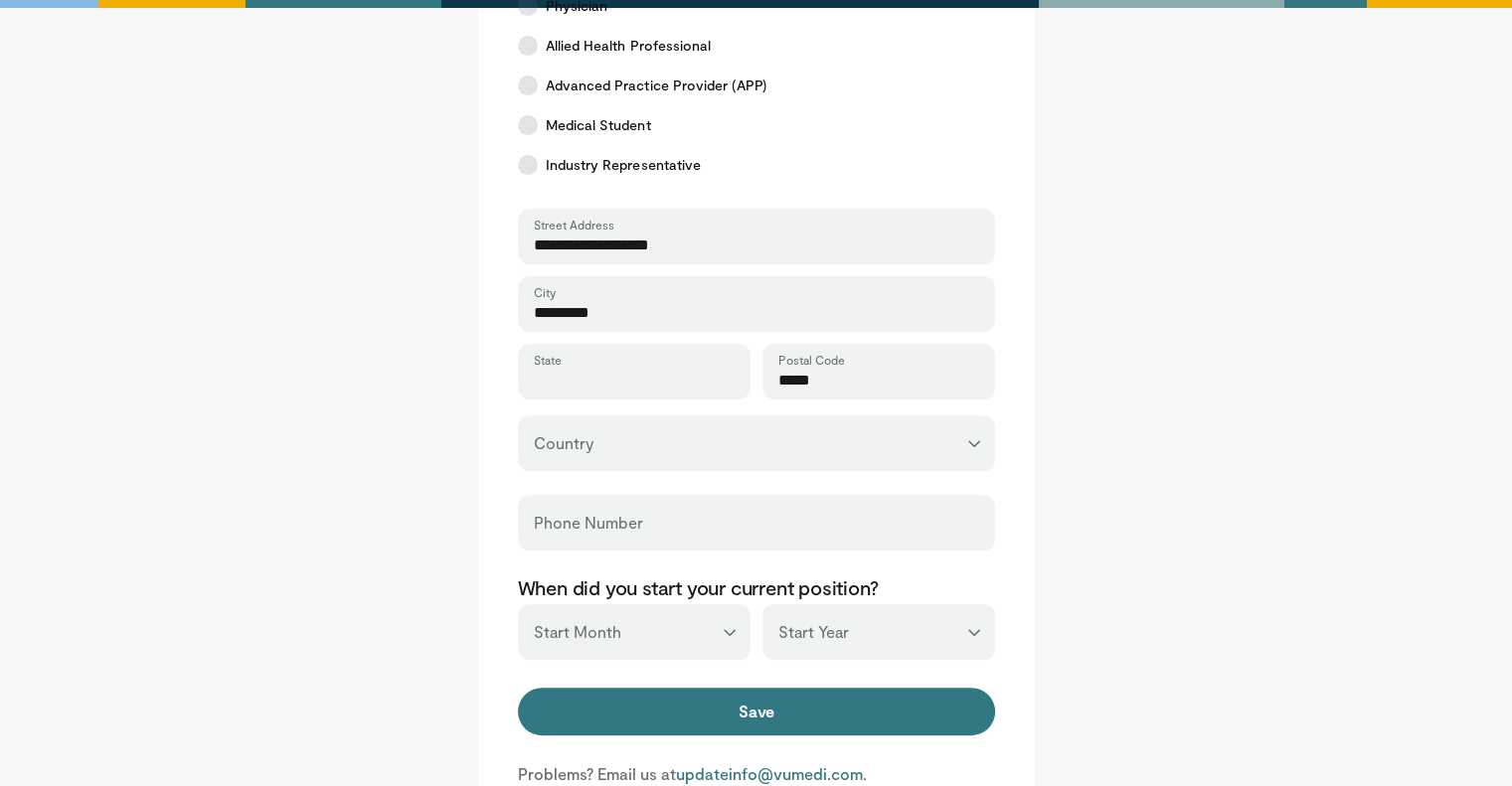 click on "State" at bounding box center [634, 381] 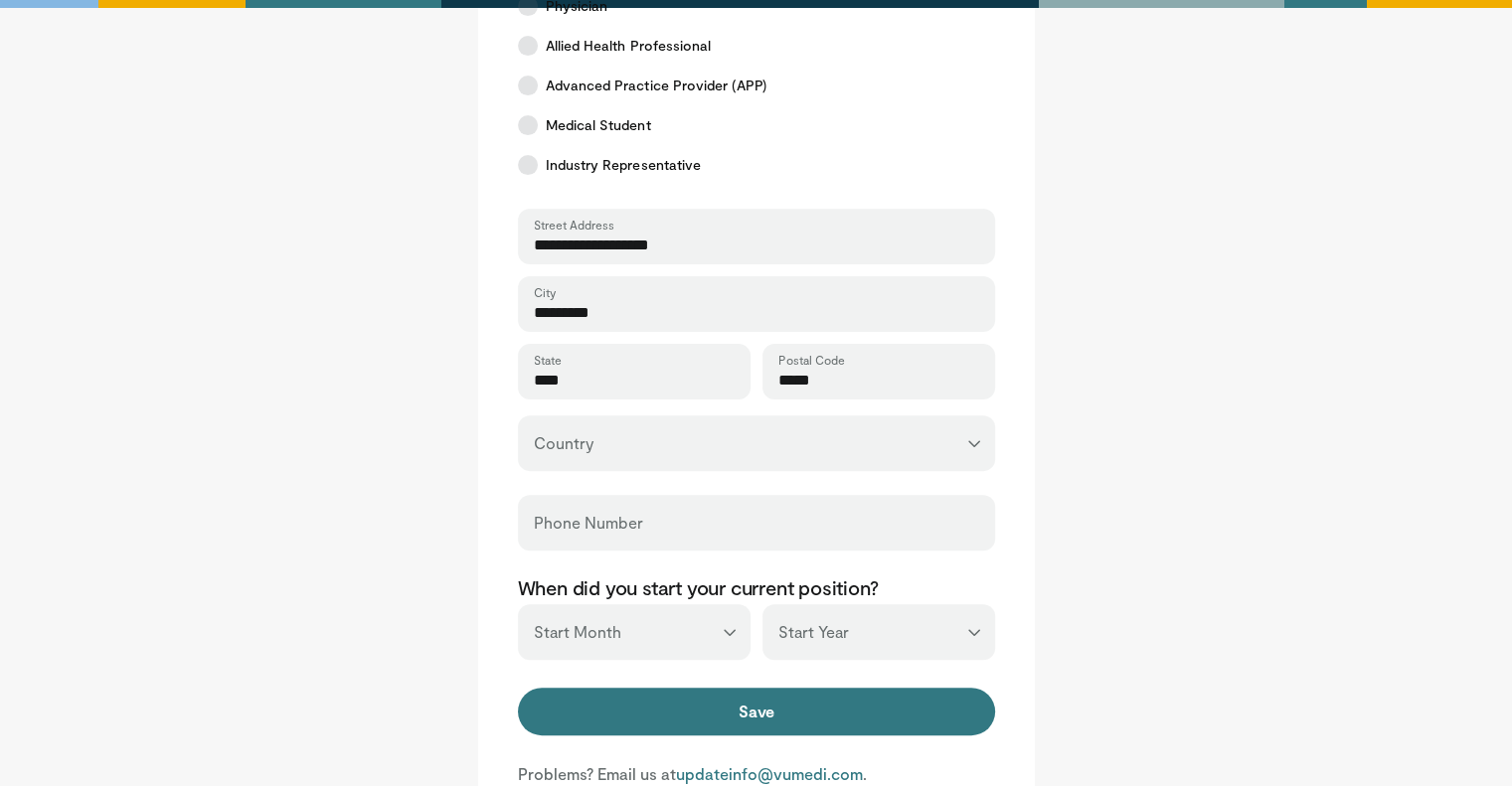 type on "****" 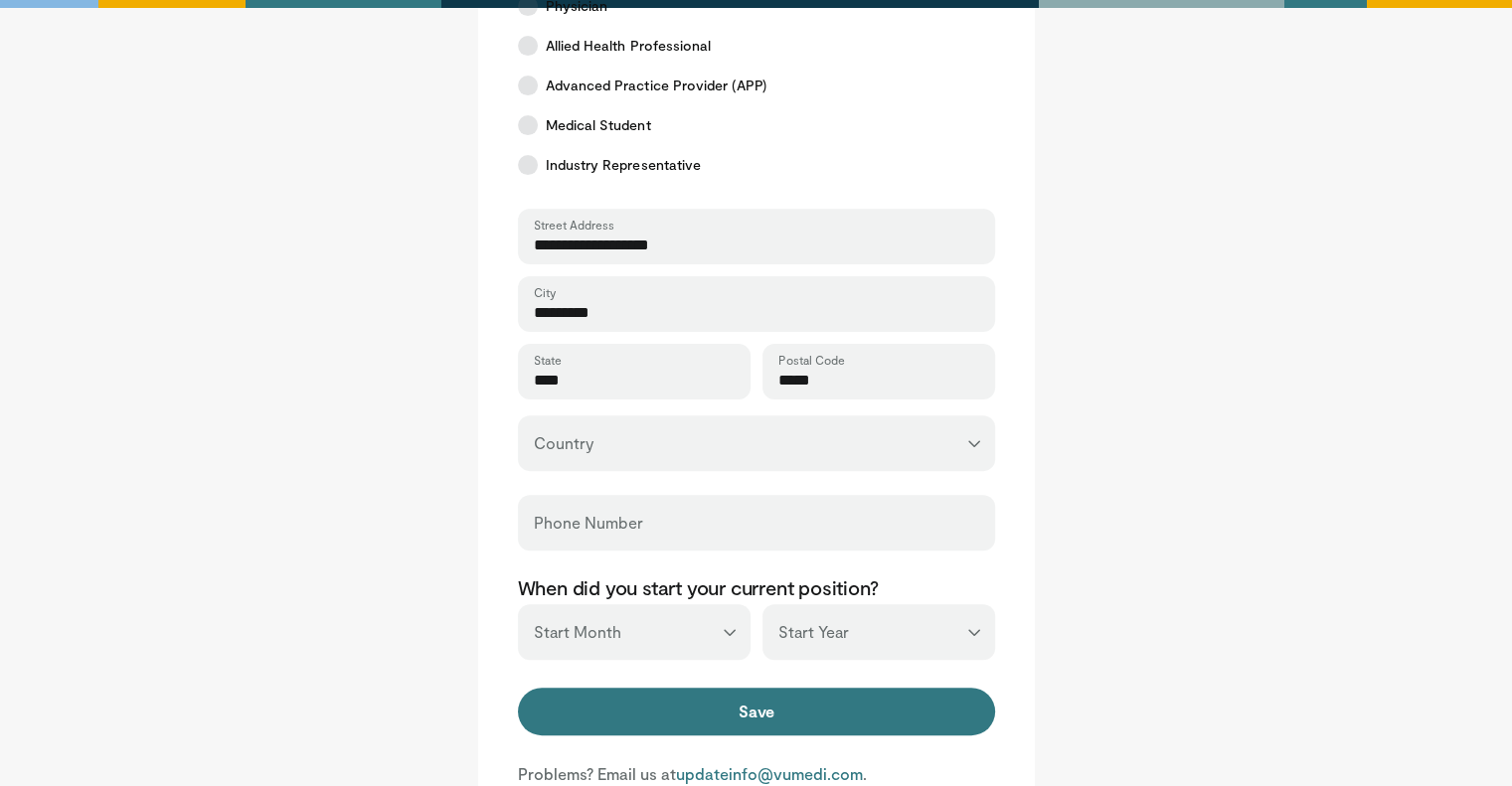 select on "**" 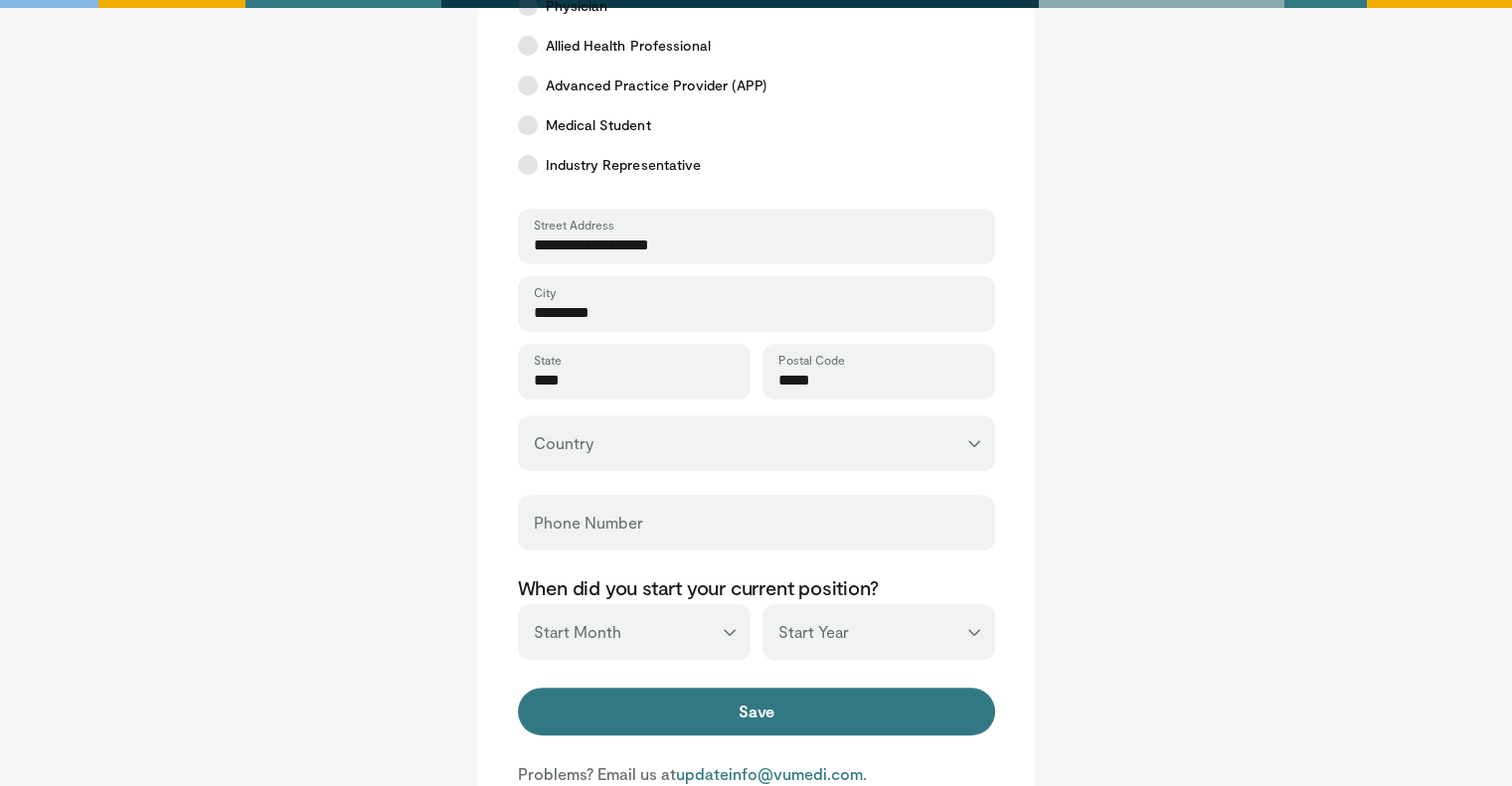 click on "**********" at bounding box center (756, 443) 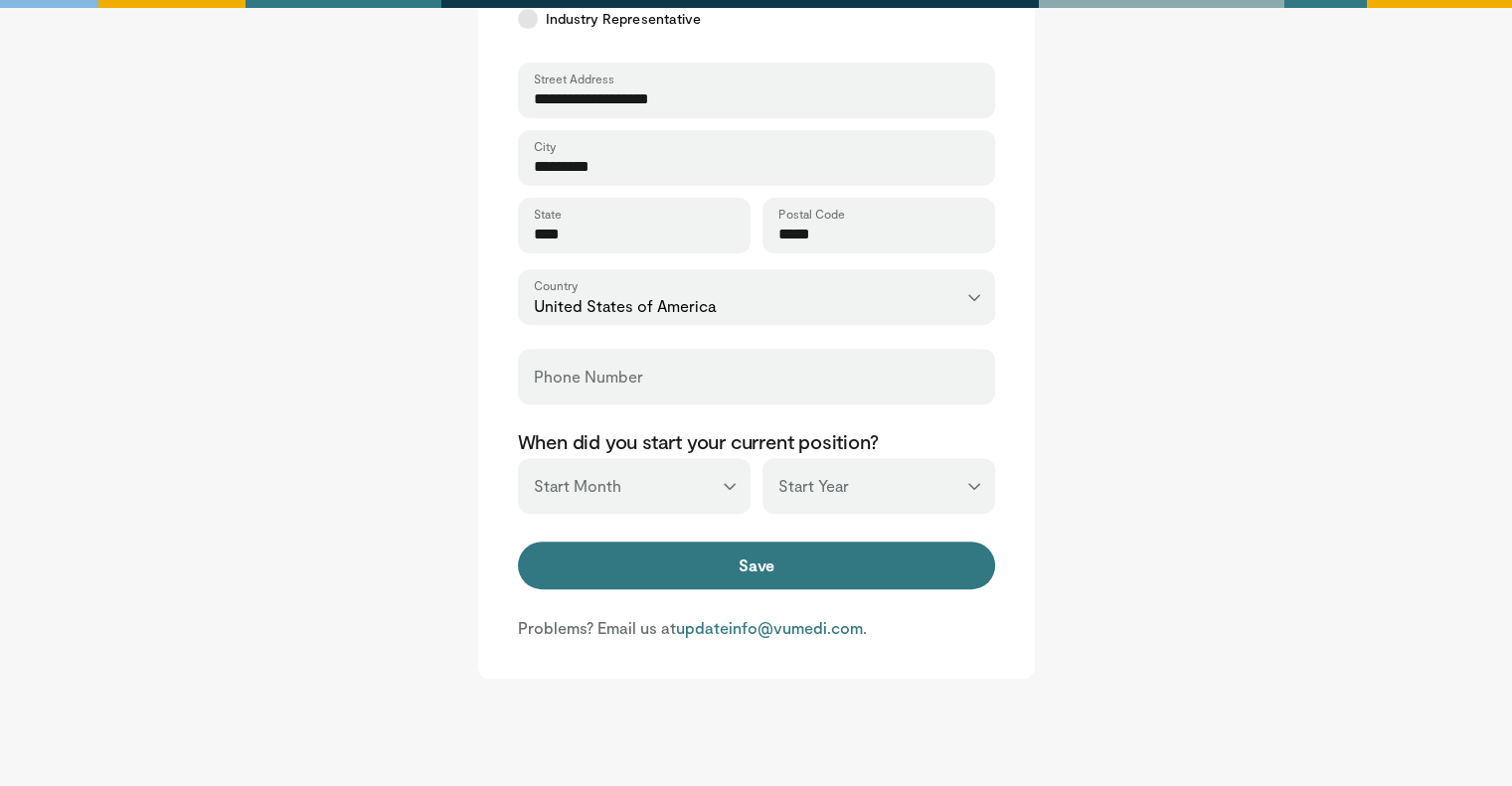 scroll, scrollTop: 684, scrollLeft: 0, axis: vertical 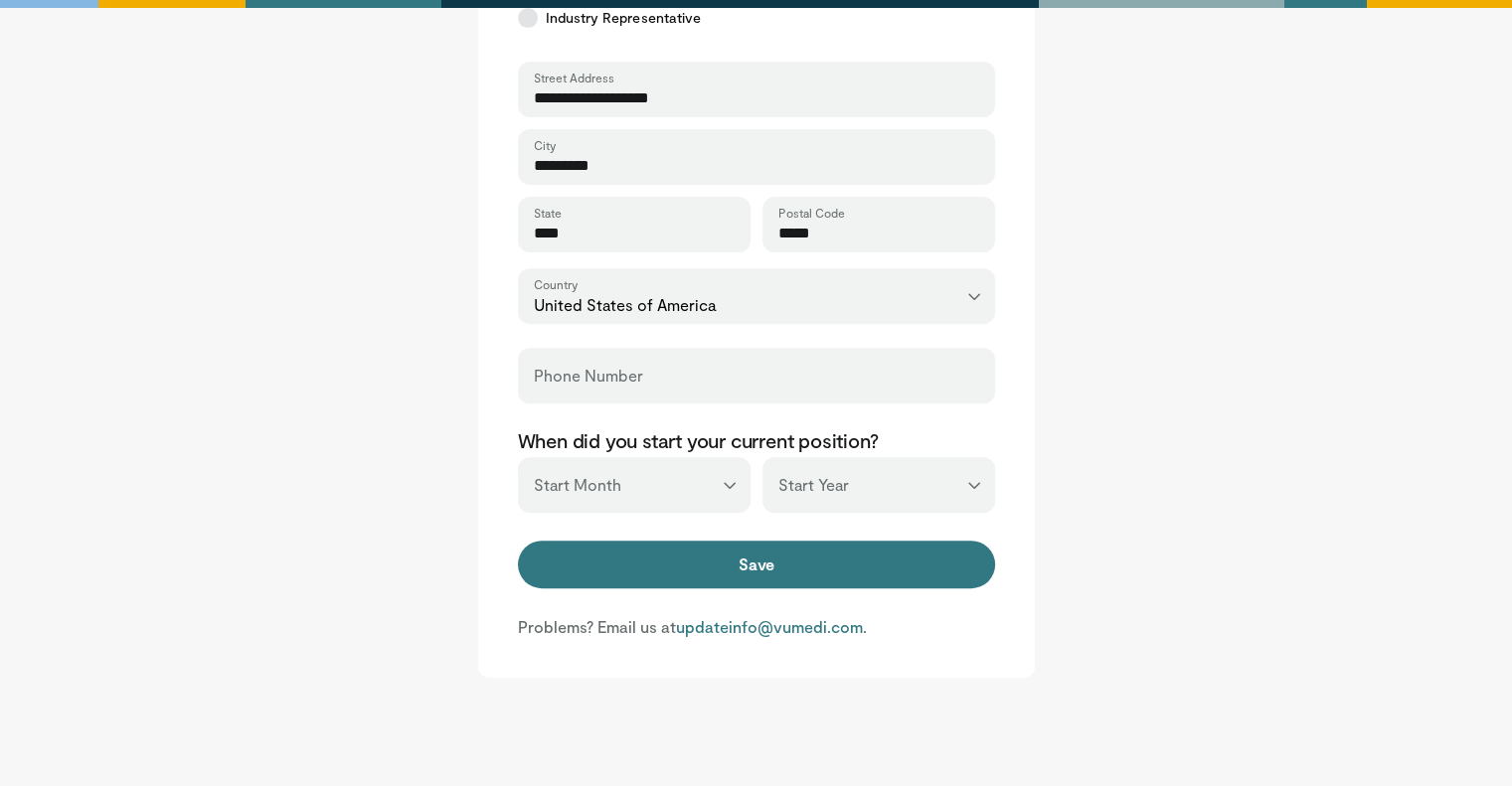 click on "***
*******
********
*****
*****
***
****
****
******
*********
*******
********
********" at bounding box center [634, 485] 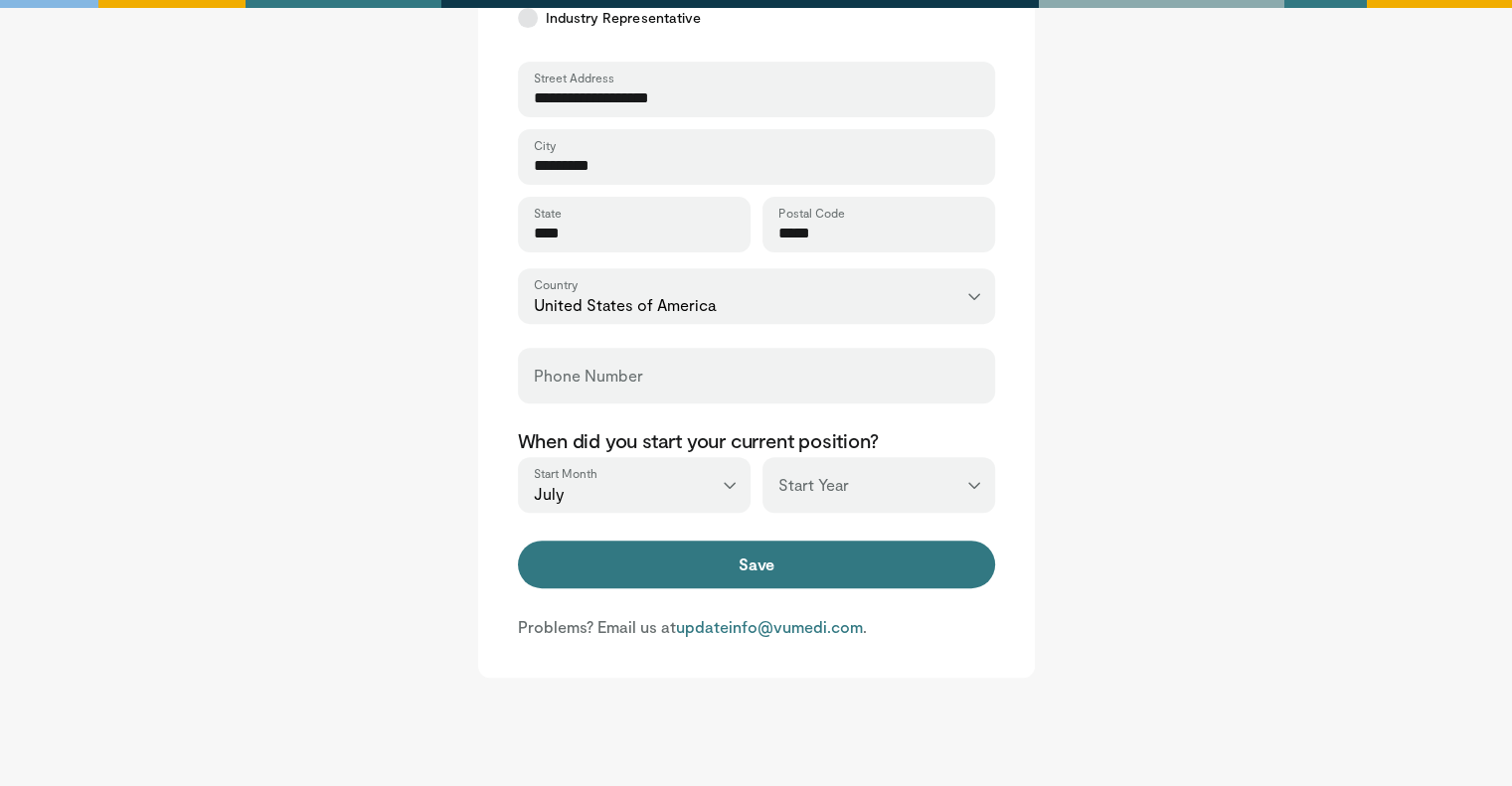 click on "***
*******
********
*****
*****
***
****
****
******
*********
*******
********
********" at bounding box center [634, 485] 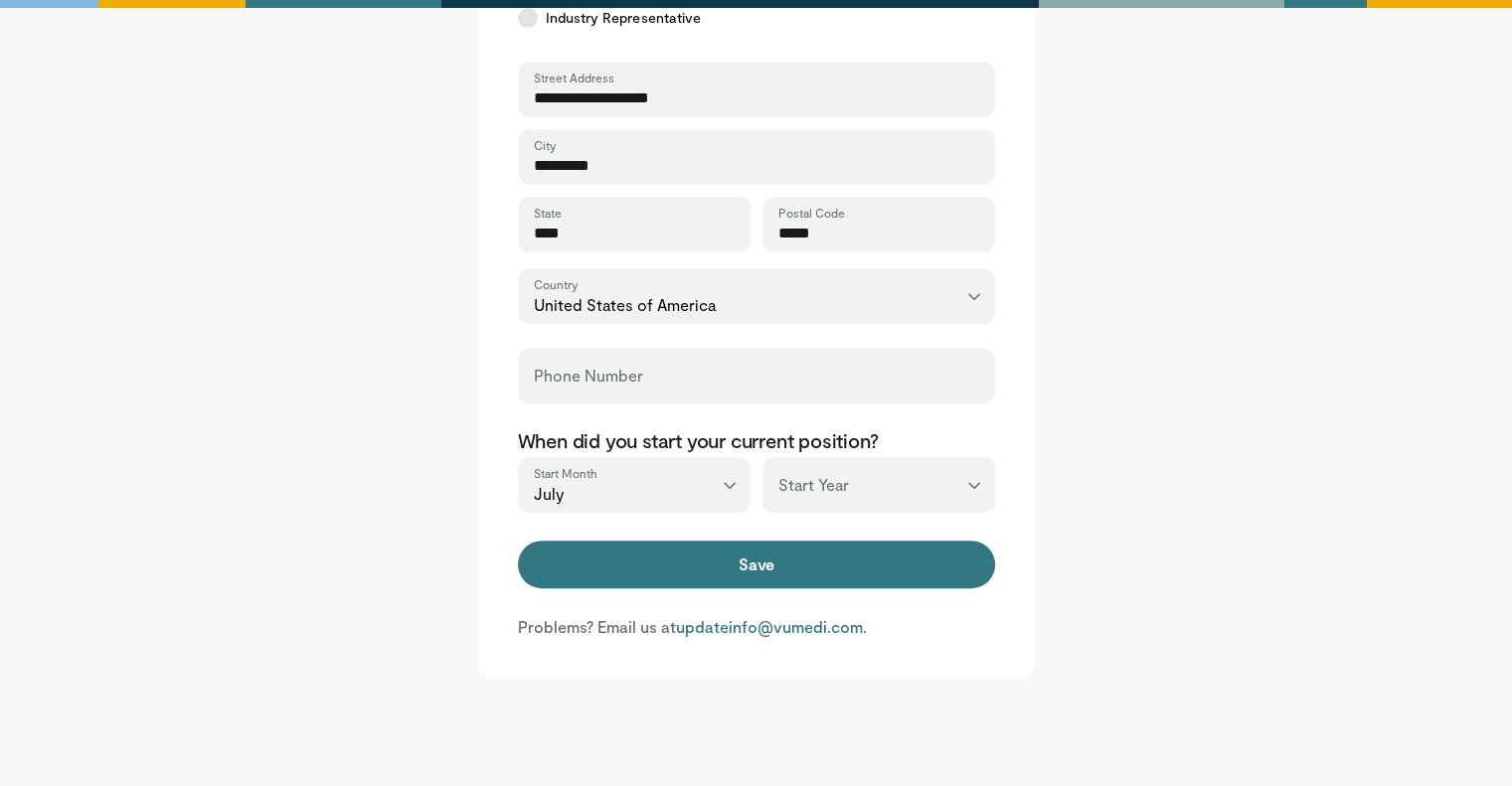 select on "*" 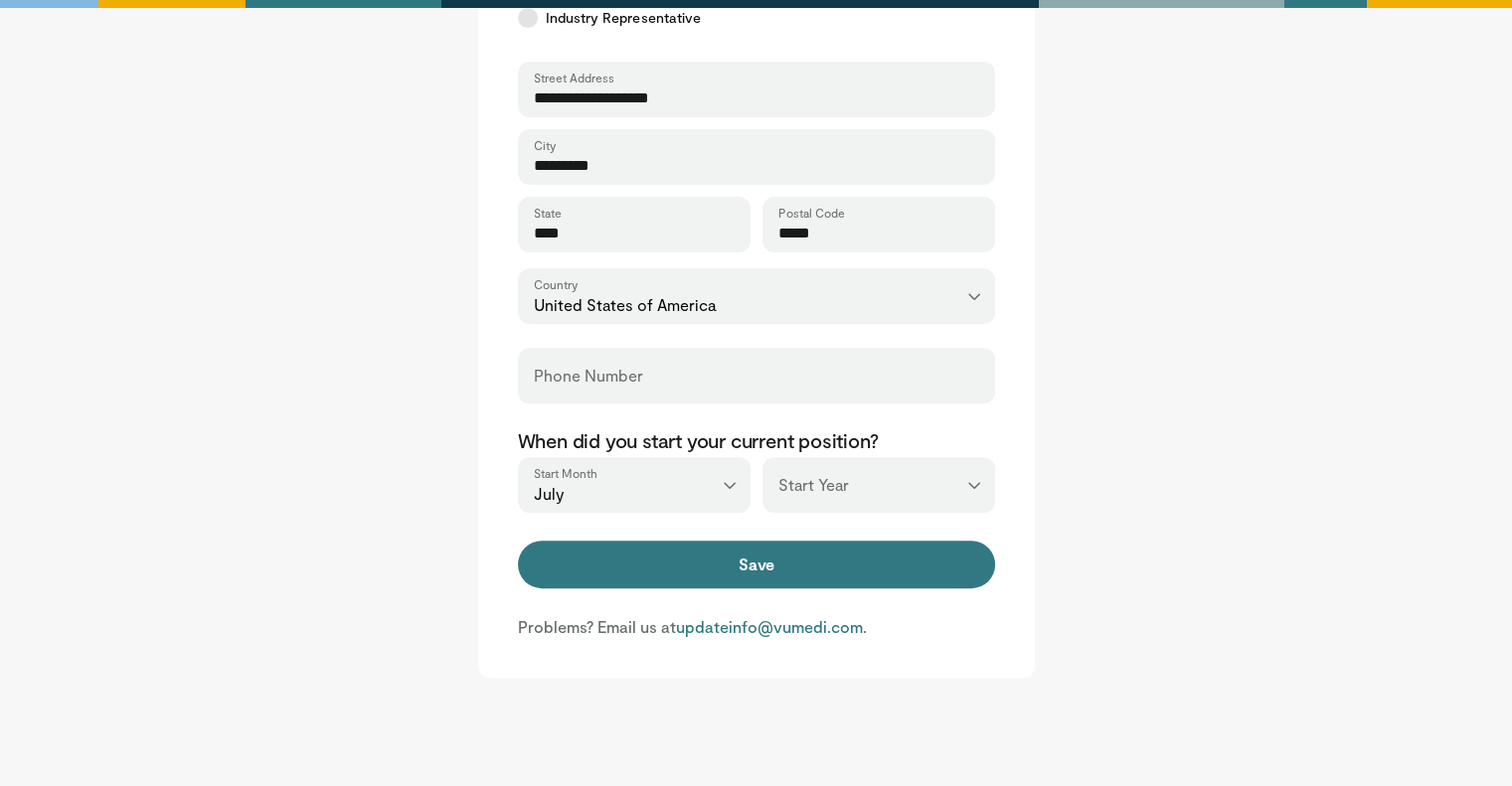 click on "***
*******
********
*****
*****
***
****
****
******
*********
*******
********
********" at bounding box center (634, 485) 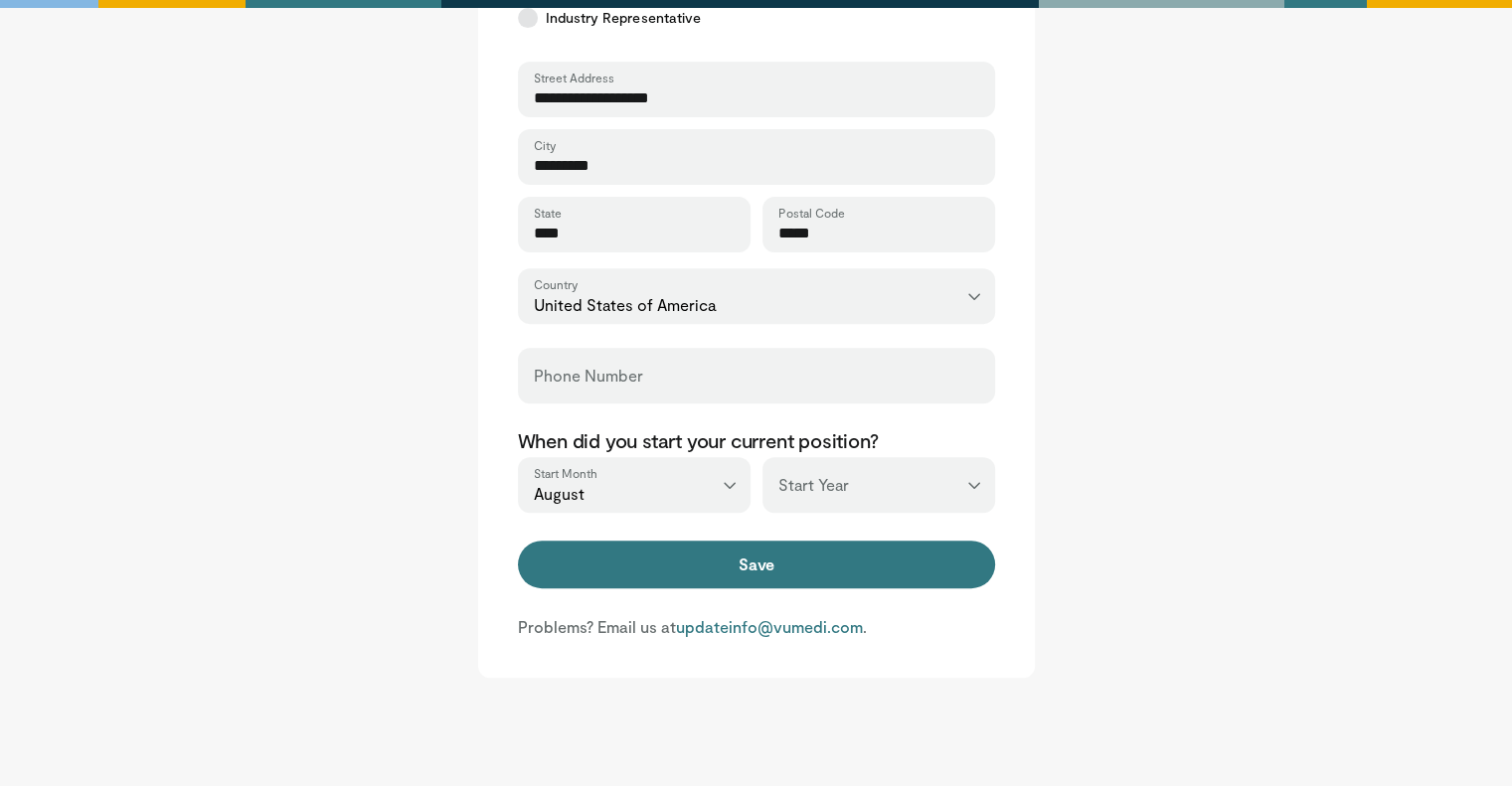 click on "***
****
****
****
****
****
****
****
****
****
****
****
****
****
****
****
****
****
****
****
****
****
****
****
****
****
****
****
****
**** **** **** **** ****" at bounding box center [879, 485] 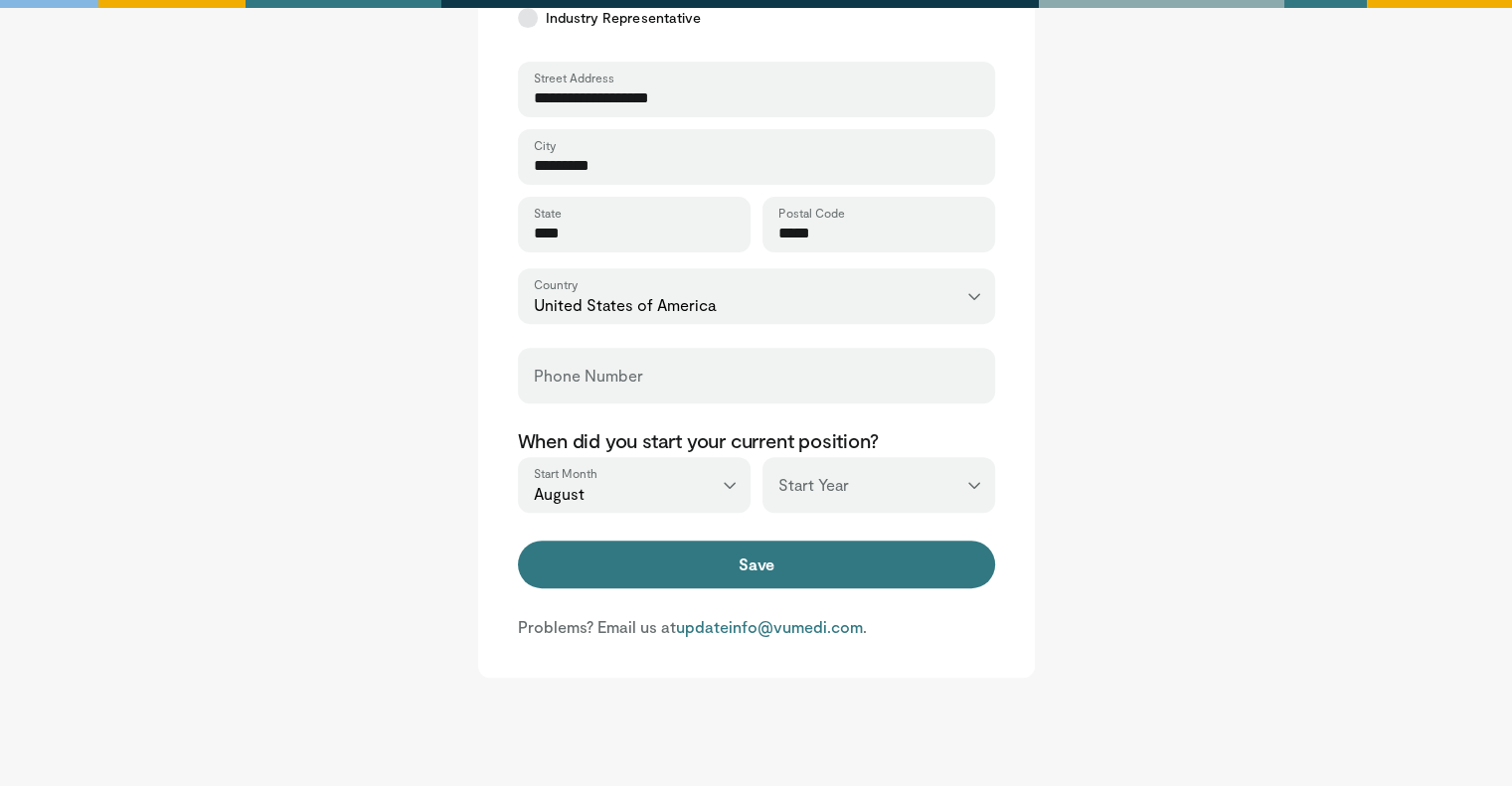 select on "****" 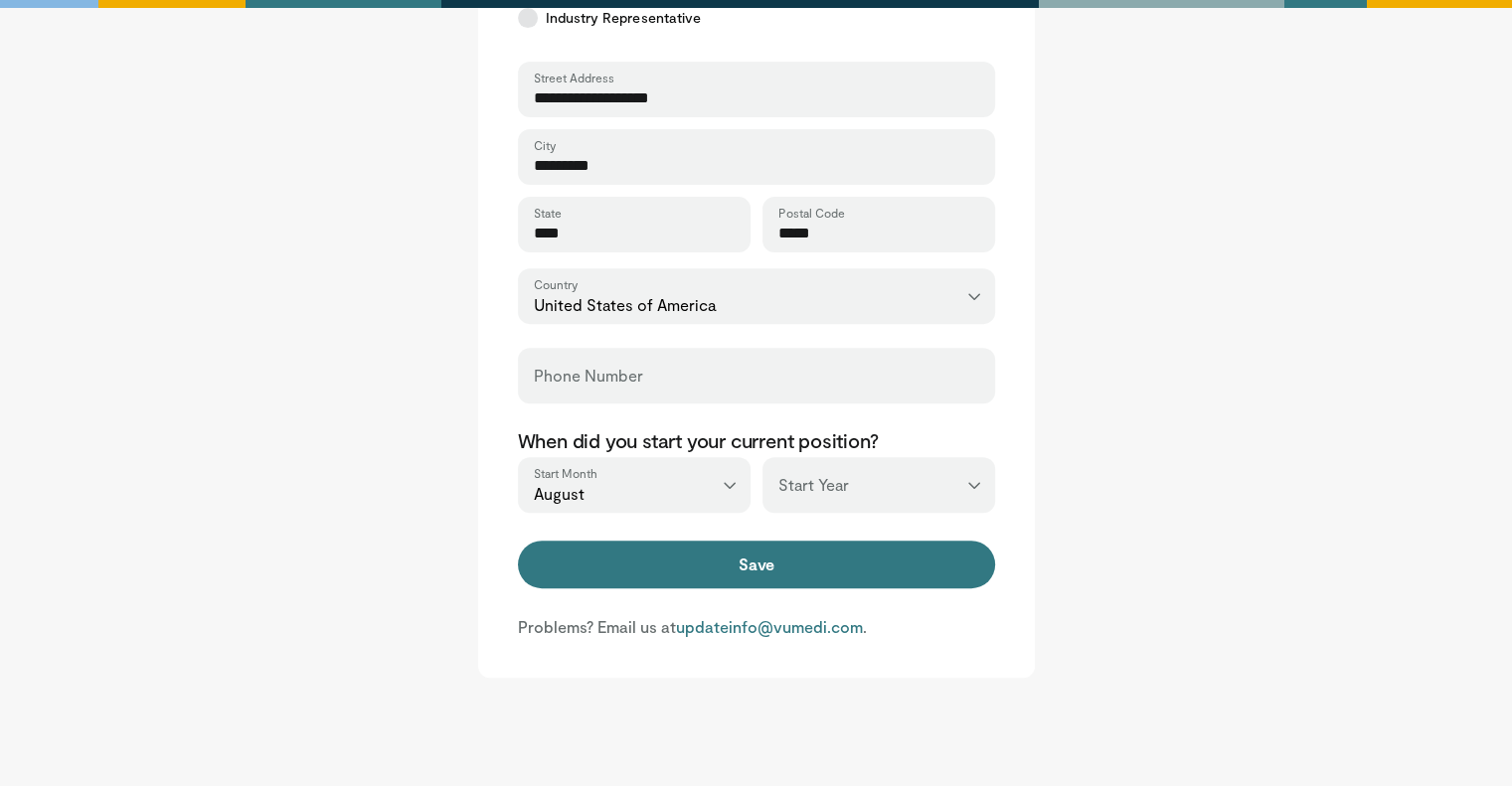 click on "***
****
****
****
****
****
****
****
****
****
****
****
****
****
****
****
****
****
****
****
****
****
****
****
****
****
****
****
****
**** **** **** **** ****" at bounding box center (879, 485) 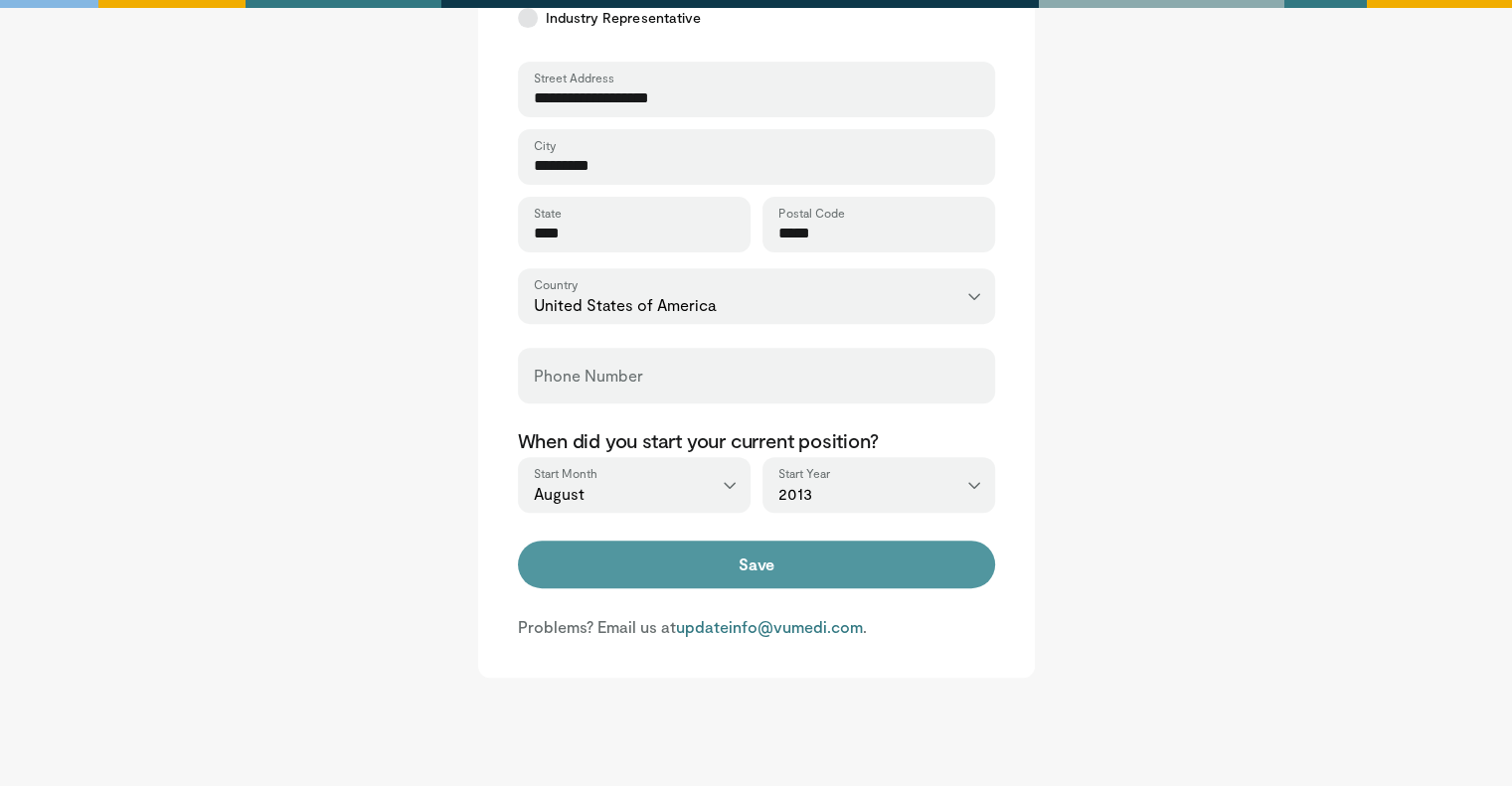 click on "Save" at bounding box center [756, 564] 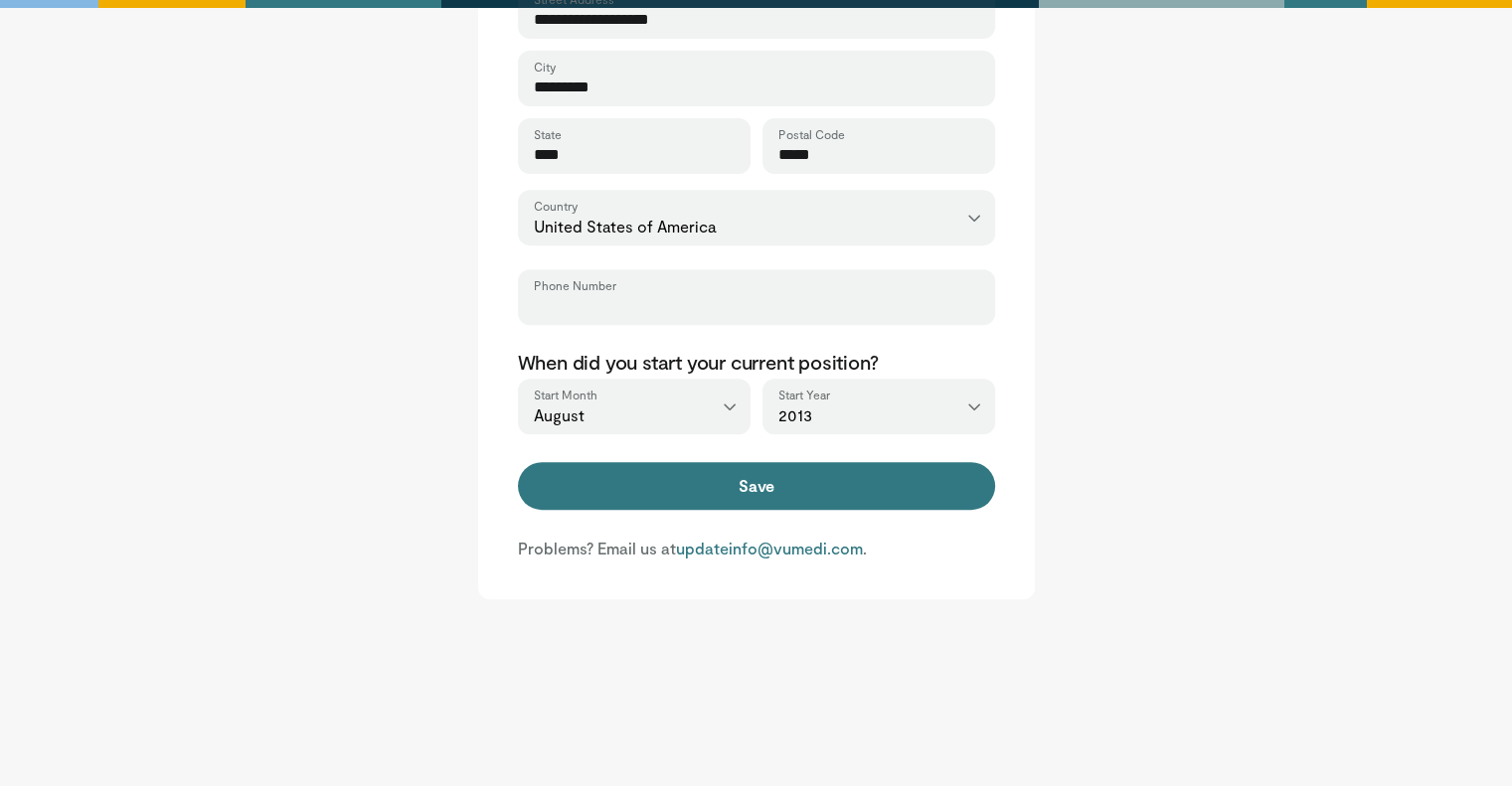 scroll, scrollTop: 771, scrollLeft: 0, axis: vertical 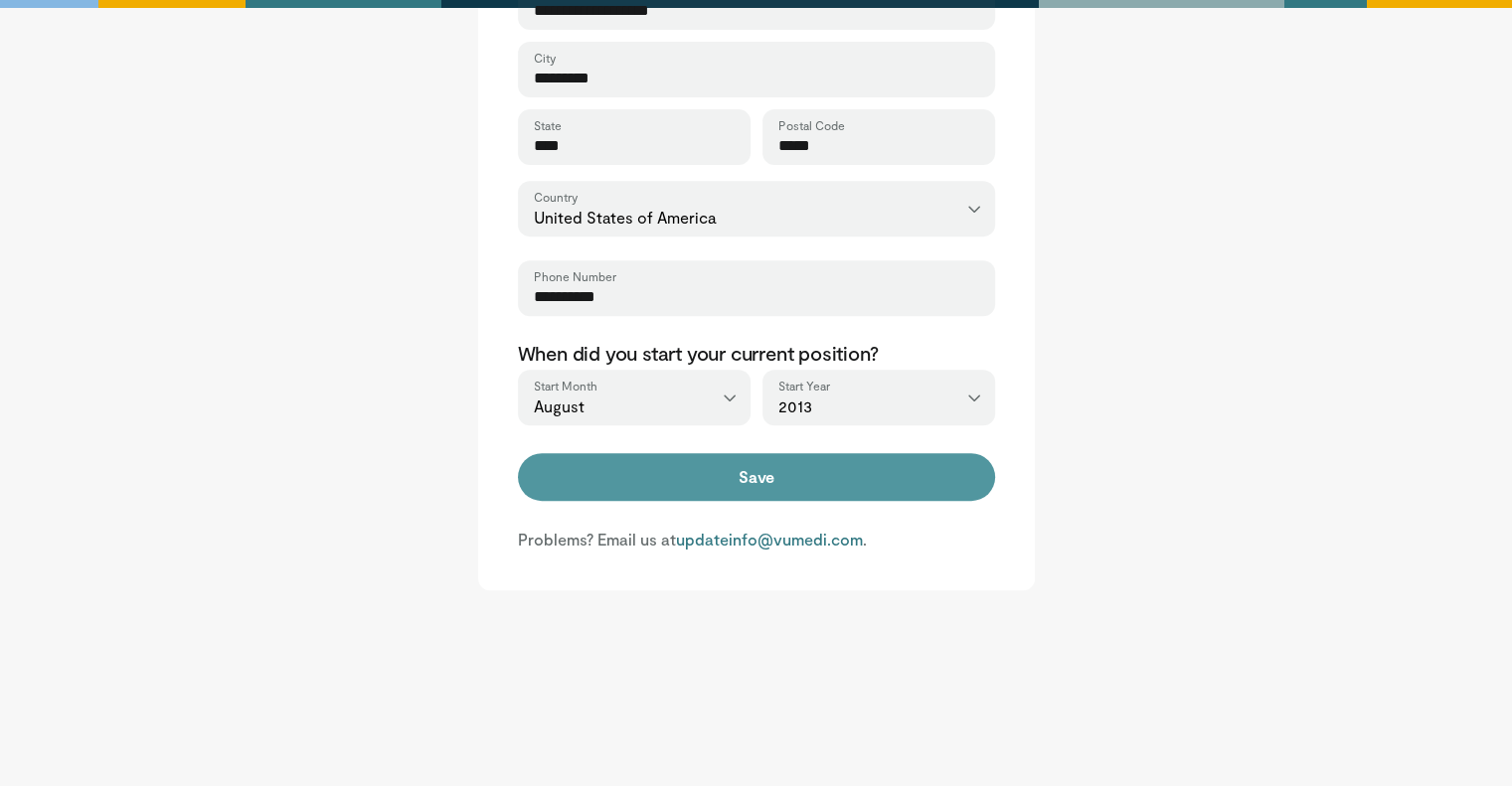 type on "**********" 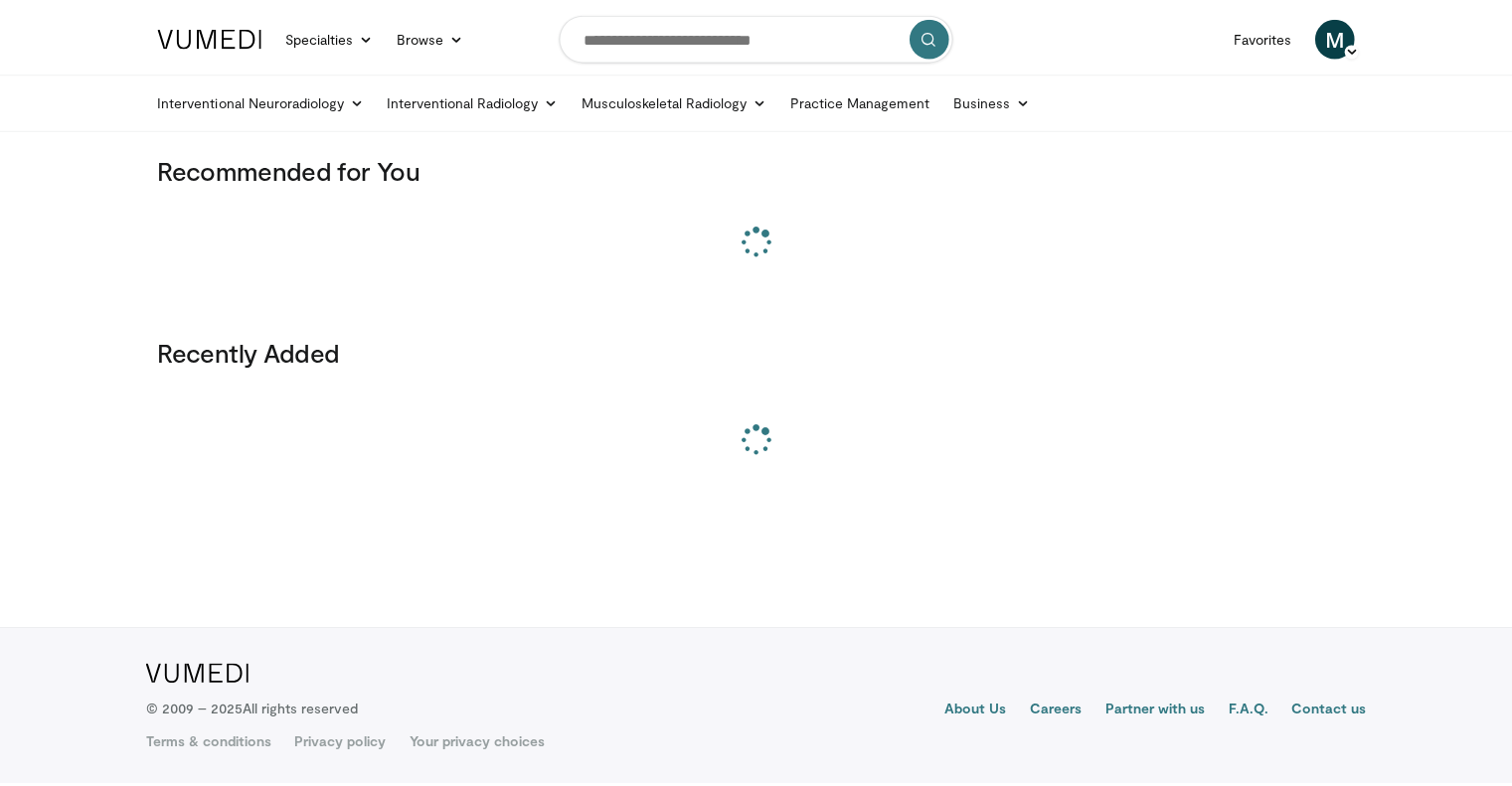 scroll, scrollTop: 0, scrollLeft: 0, axis: both 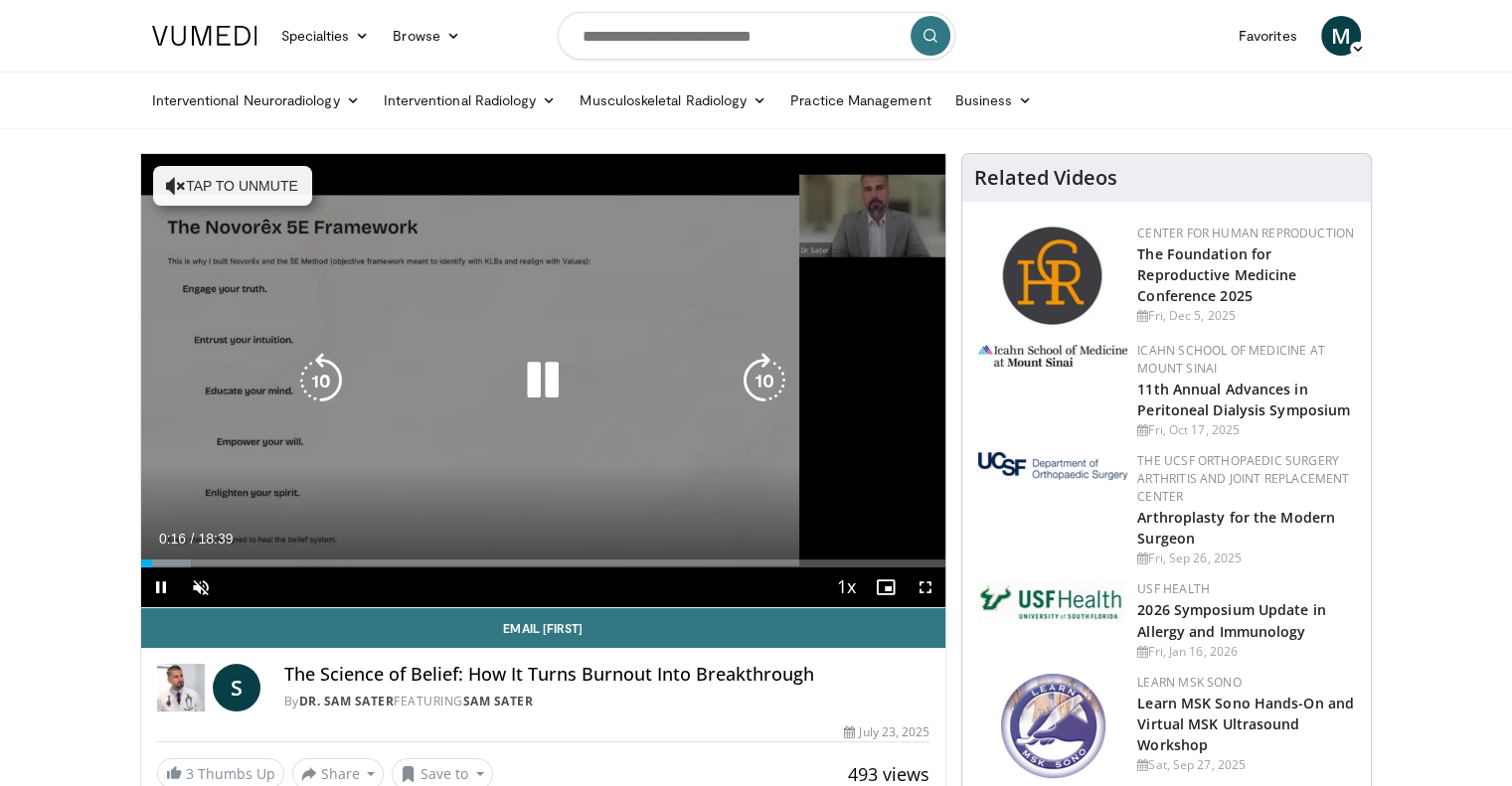 click on "Tap to unmute" at bounding box center [233, 186] 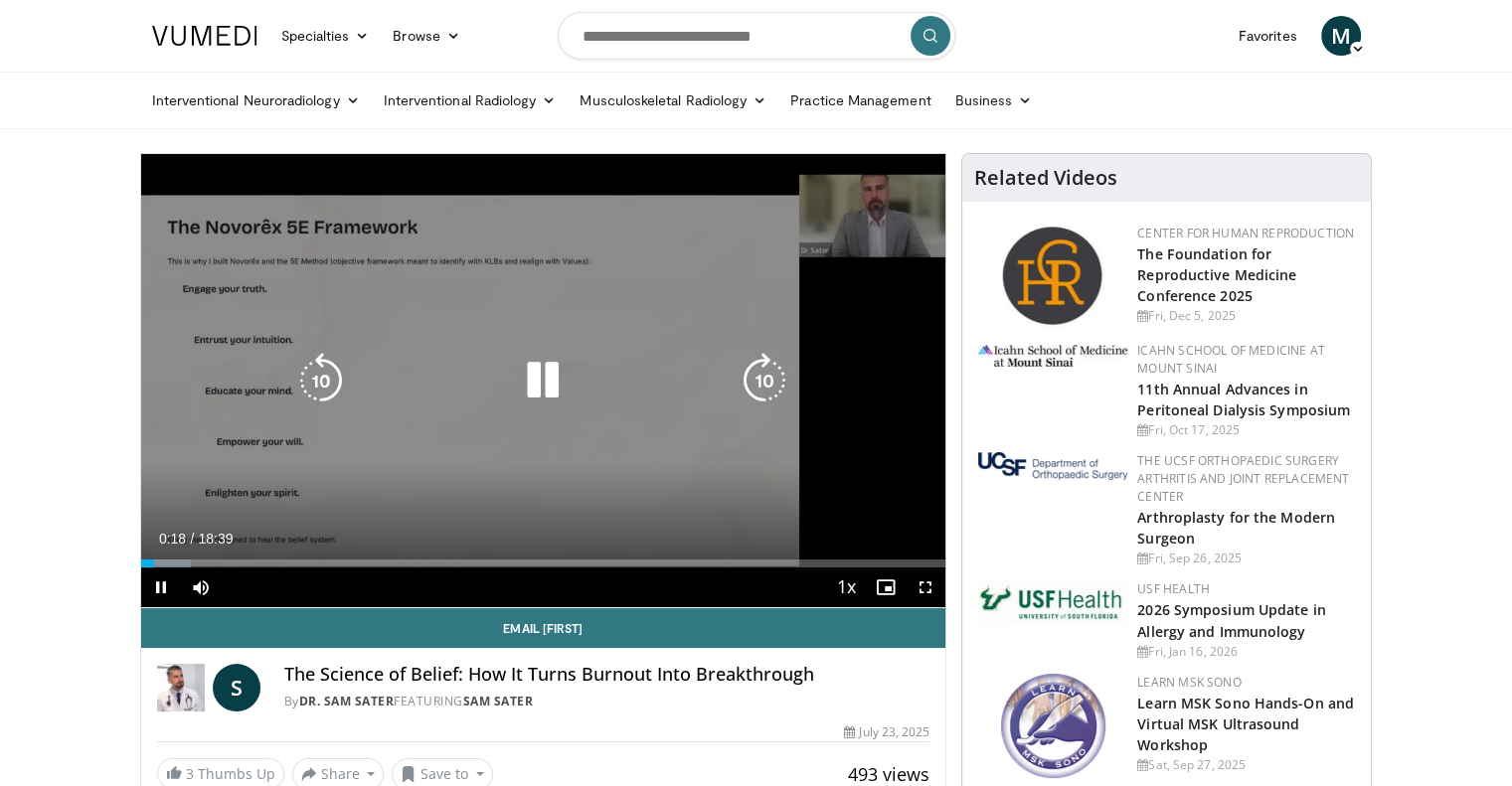 click at bounding box center [543, 381] 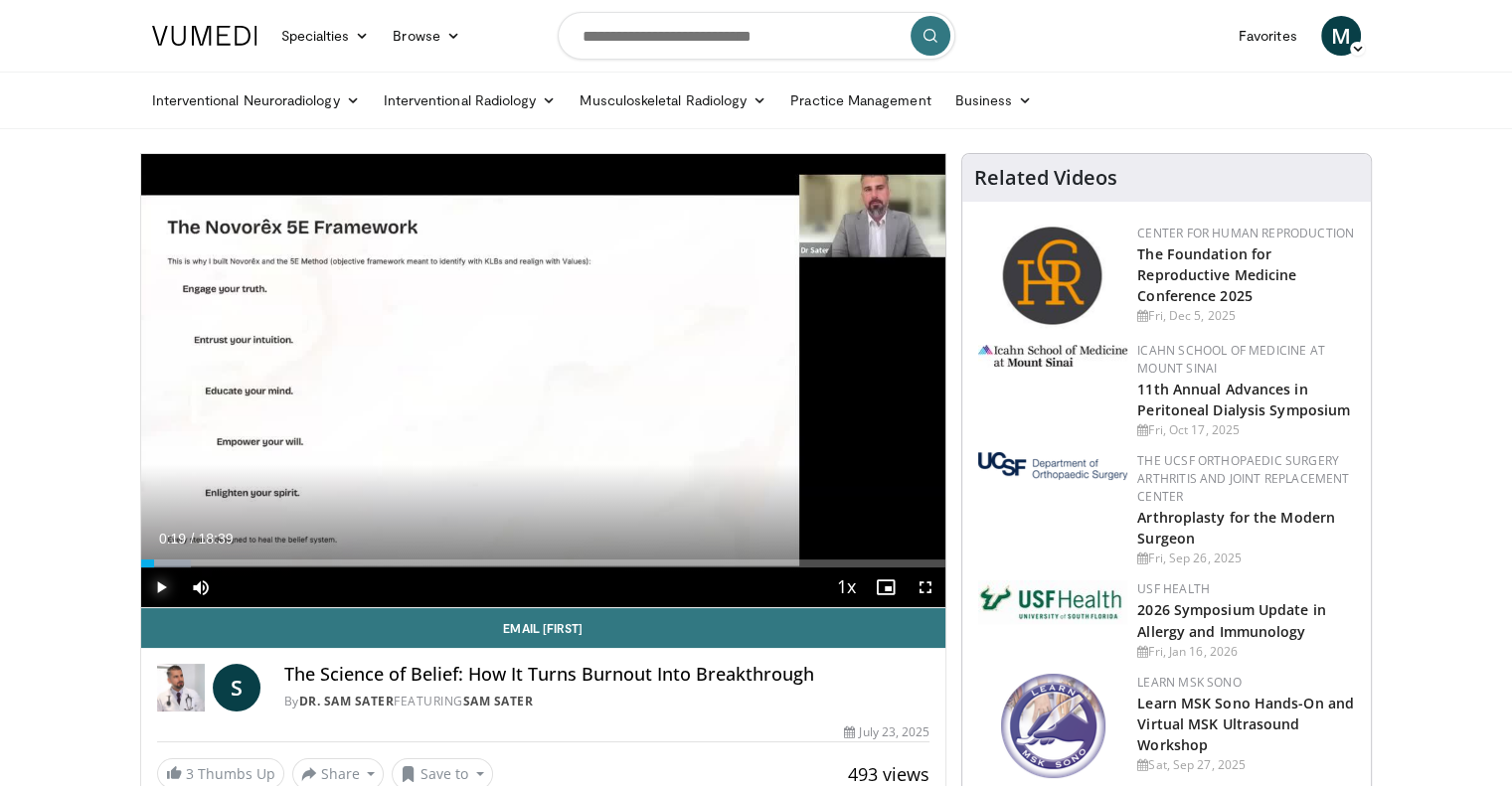 click at bounding box center (161, 587) 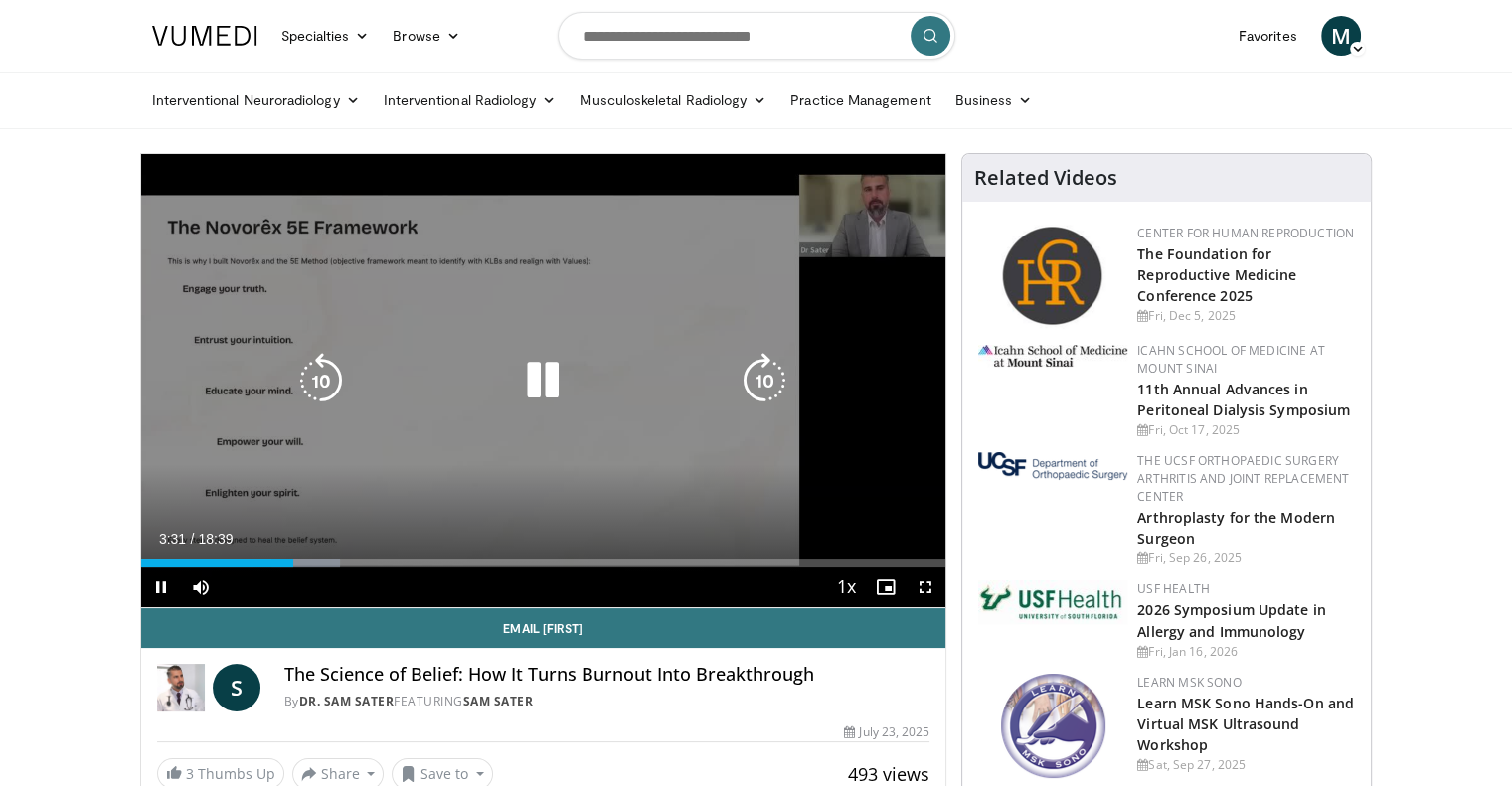 click at bounding box center [543, 381] 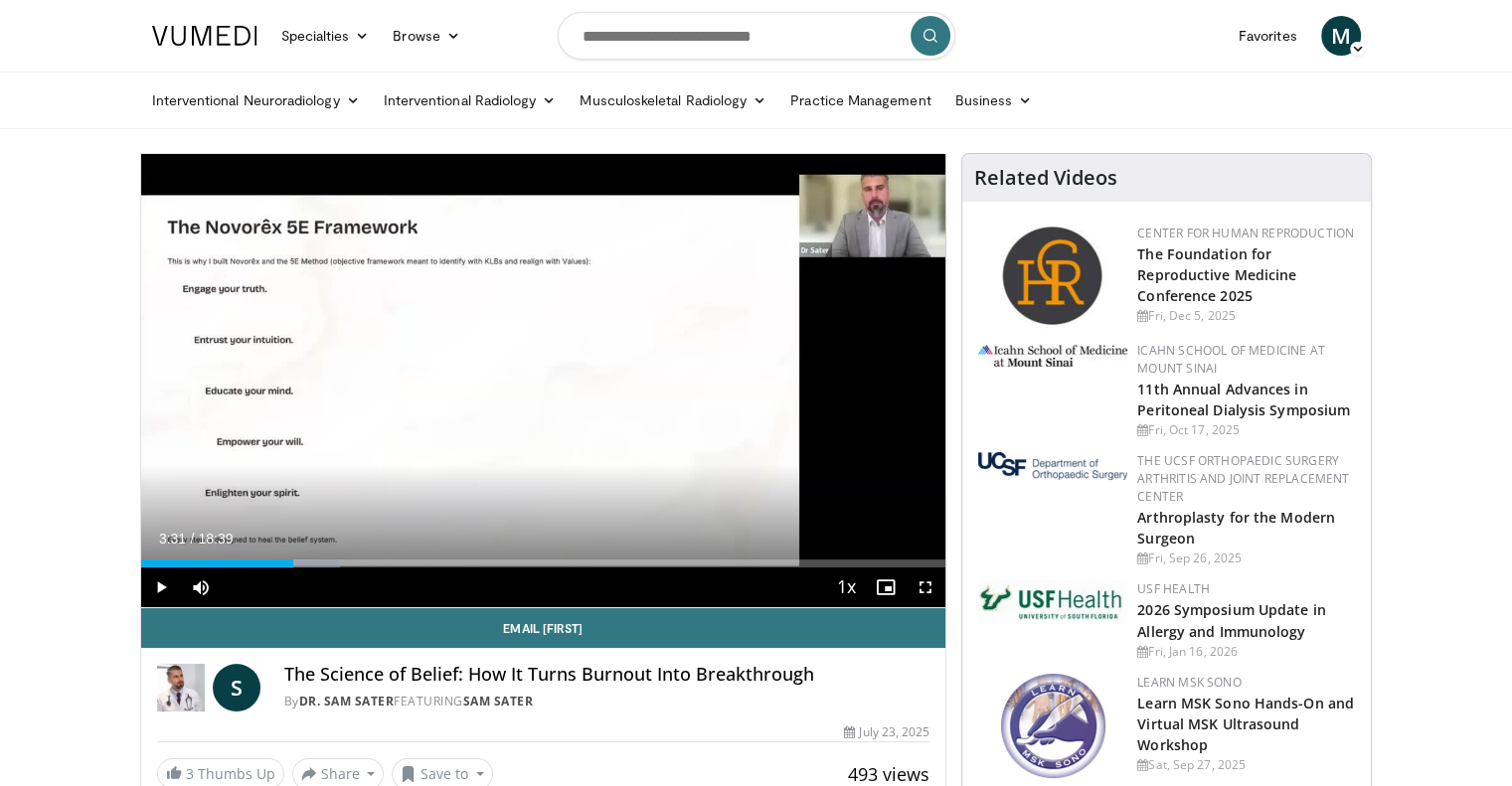 click on "10 seconds
Tap to unmute" at bounding box center [544, 381] 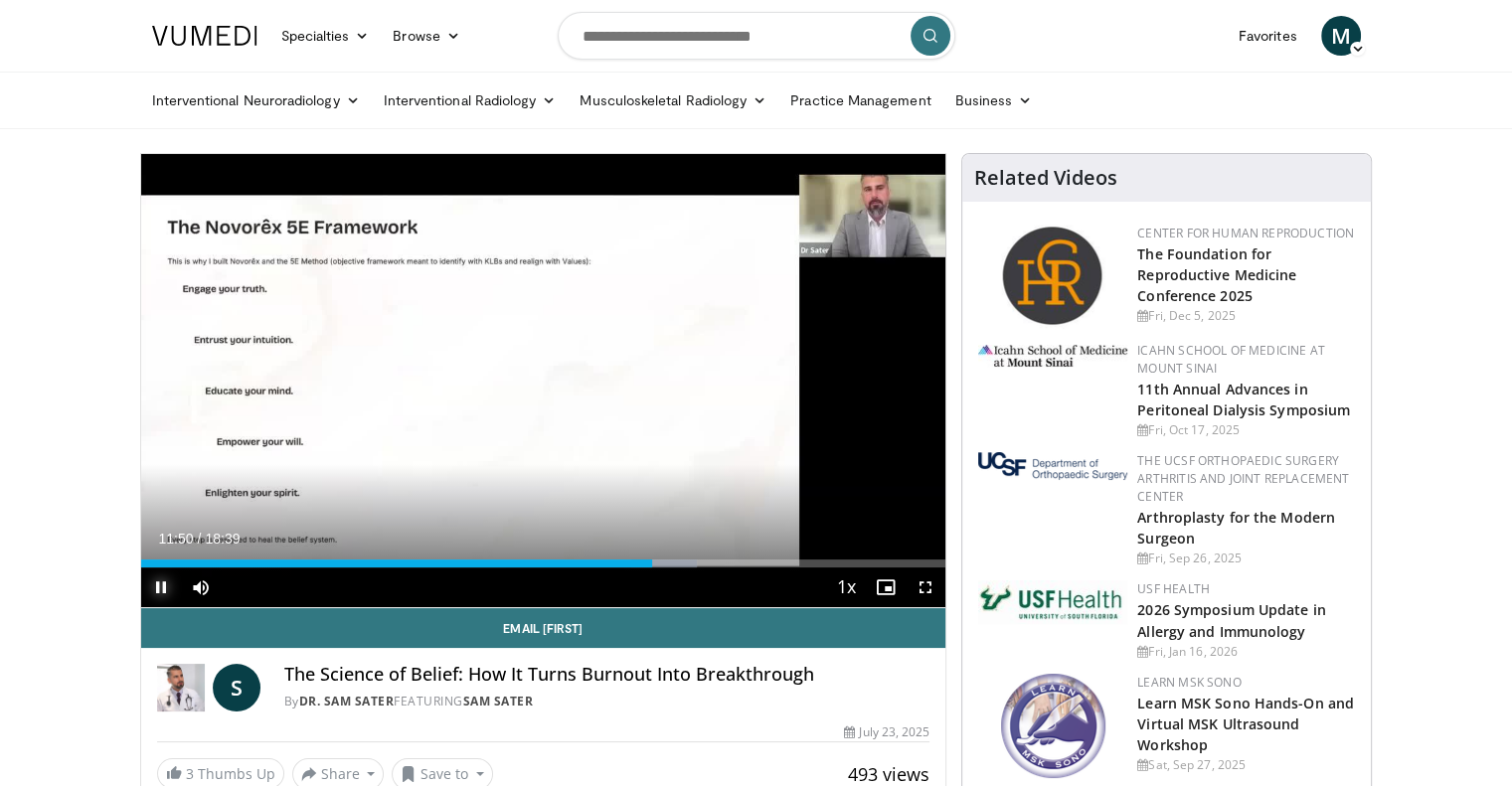 click at bounding box center [161, 587] 